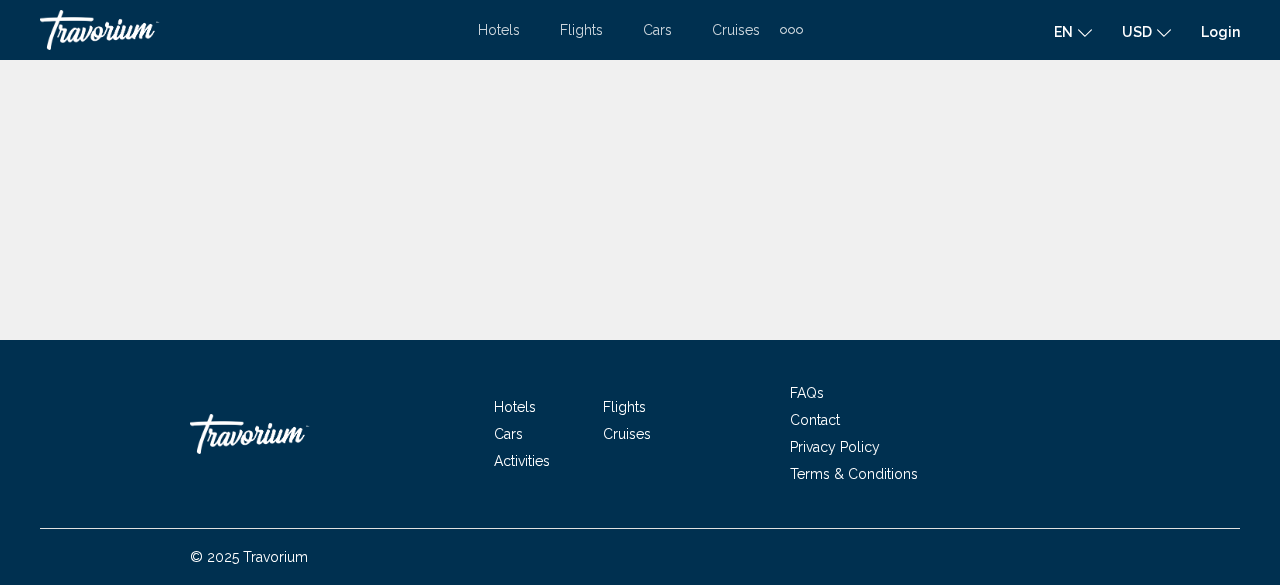 scroll, scrollTop: 0, scrollLeft: 0, axis: both 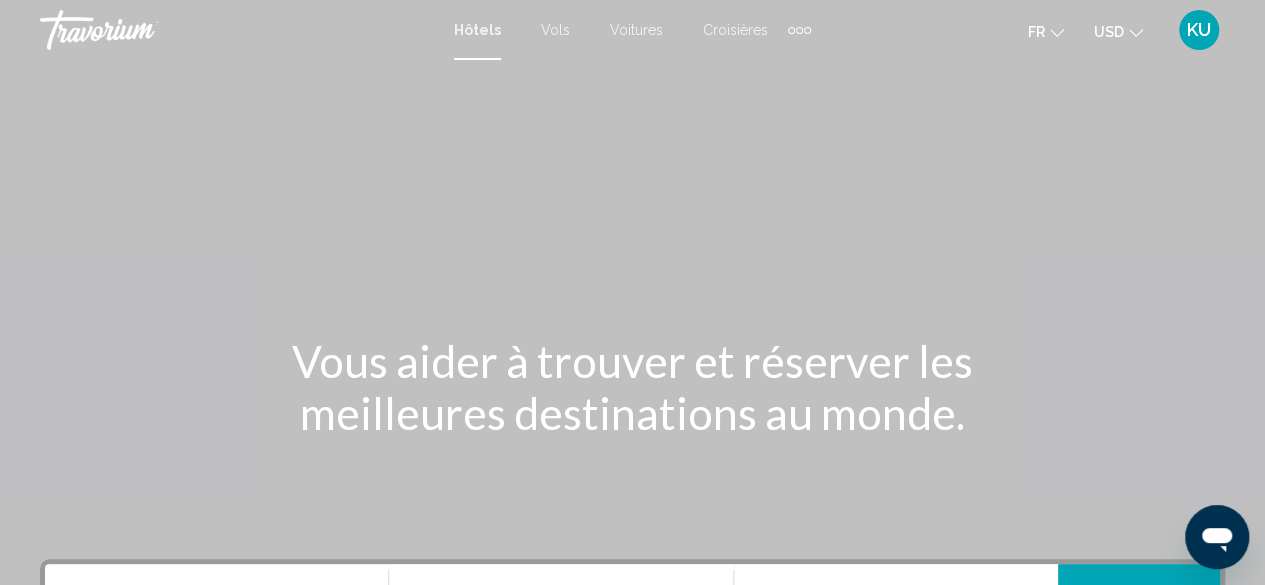 click 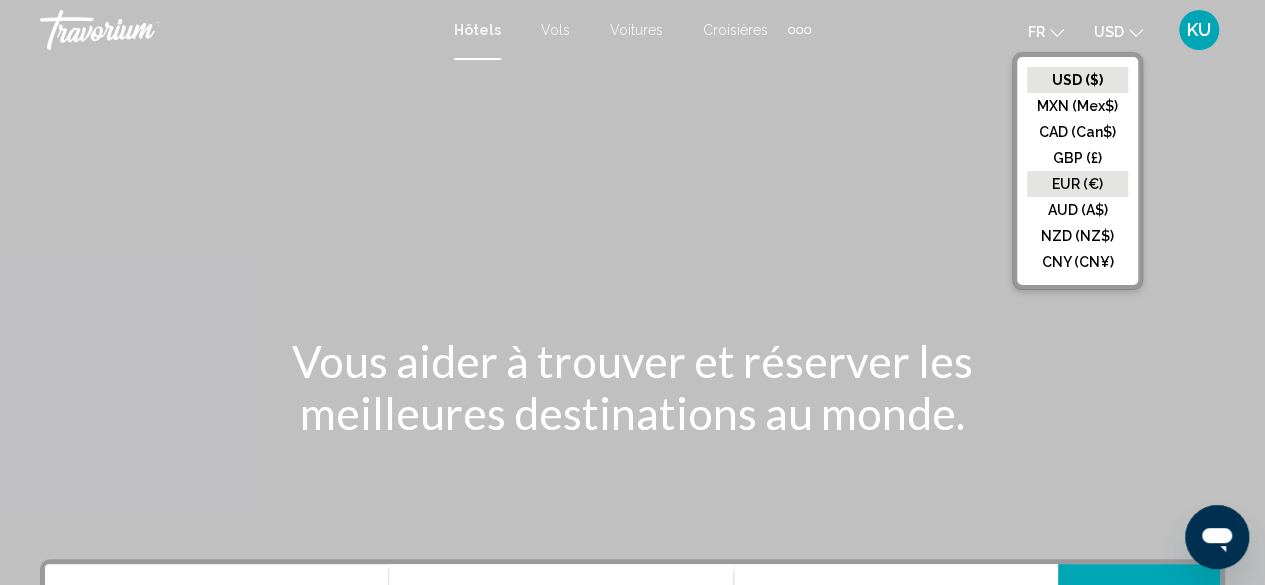 click on "EUR (€)" 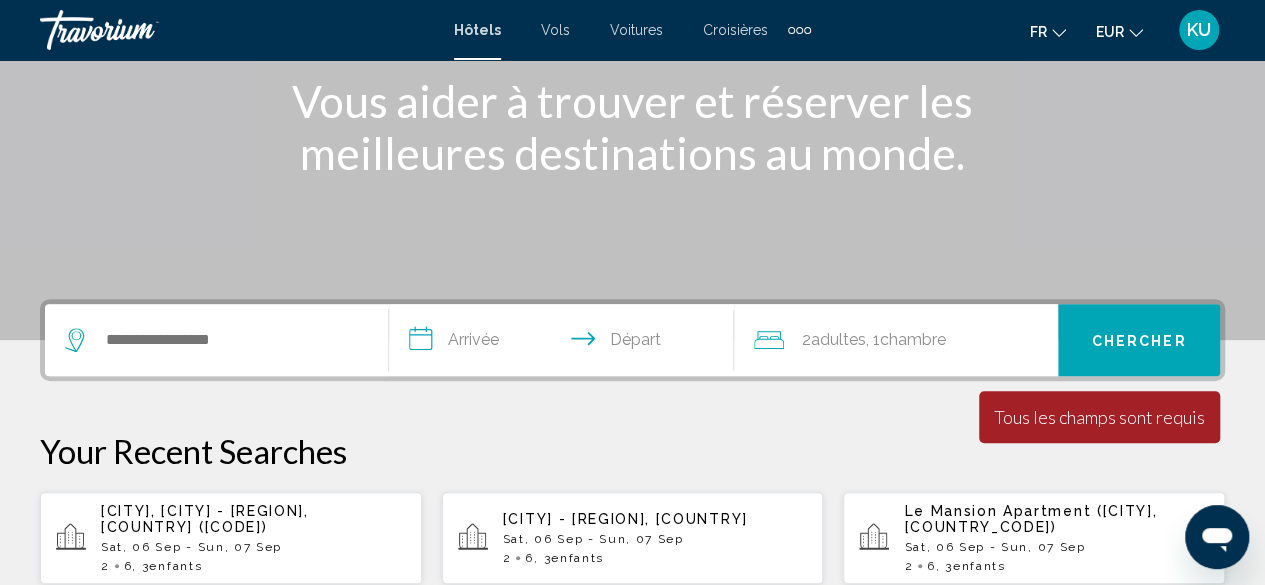 scroll, scrollTop: 384, scrollLeft: 0, axis: vertical 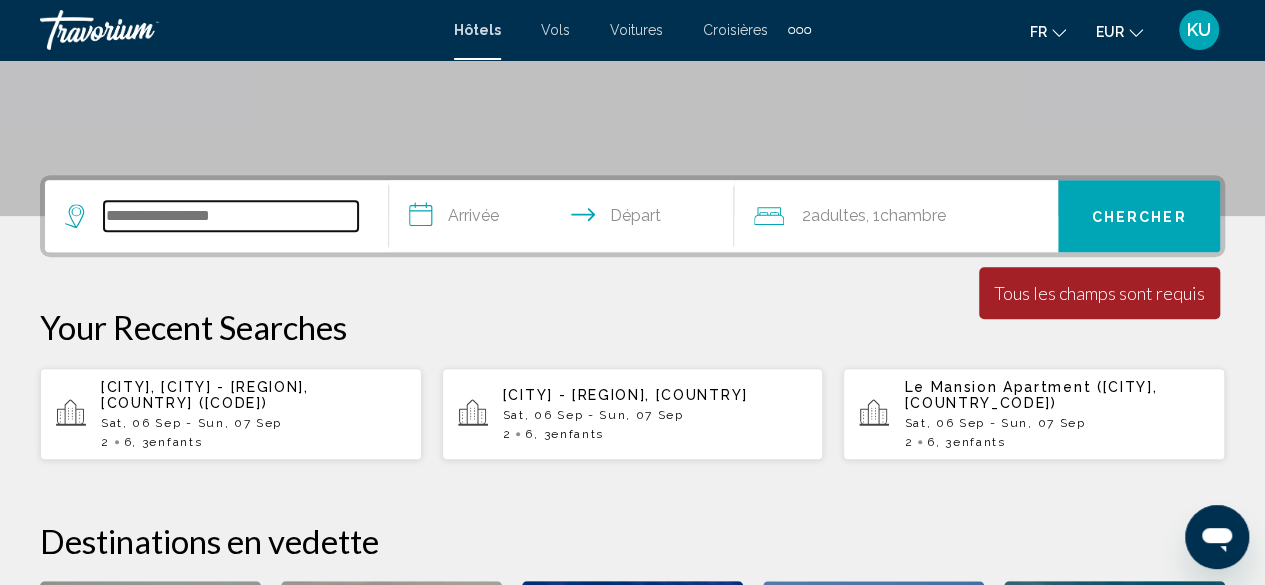 click at bounding box center [231, 216] 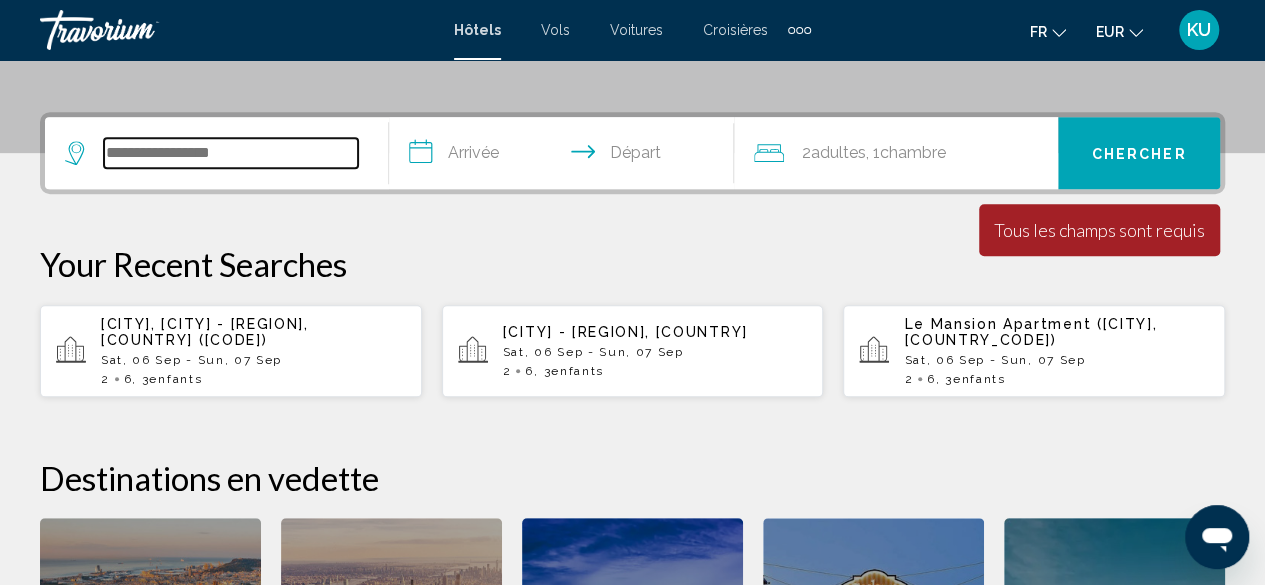 scroll, scrollTop: 494, scrollLeft: 0, axis: vertical 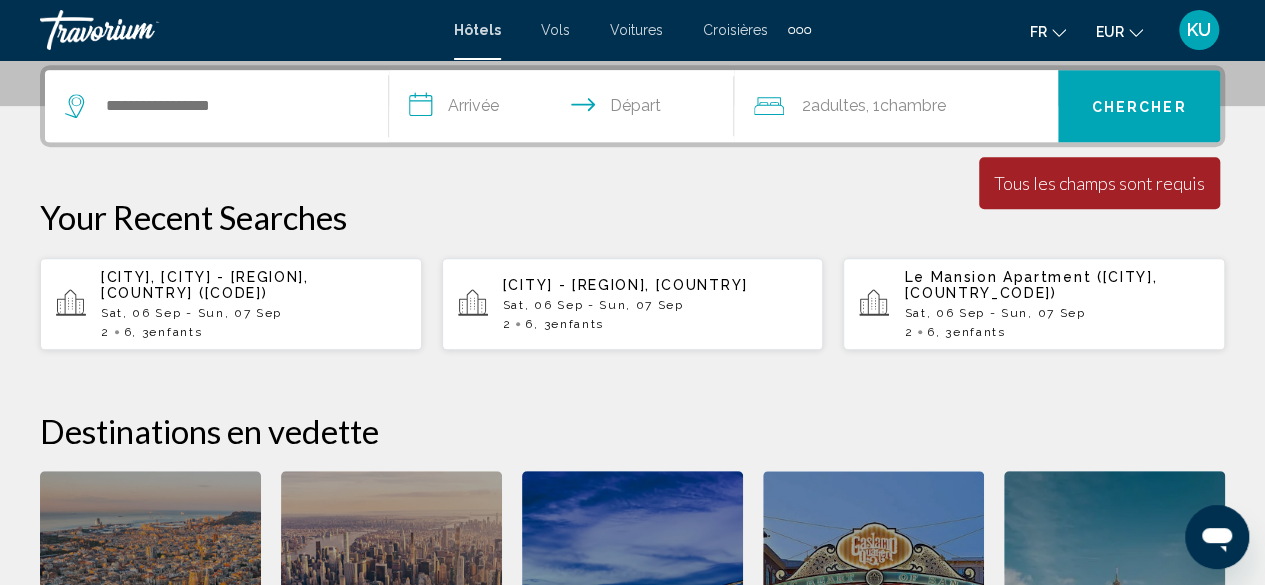 click on "Le Mans, Le Mans - Sarthe, France (LME)  Sat, 06 Sep - Sun, 07 Sep  2  6  , 3  Enfant Enfants" at bounding box center (253, 304) 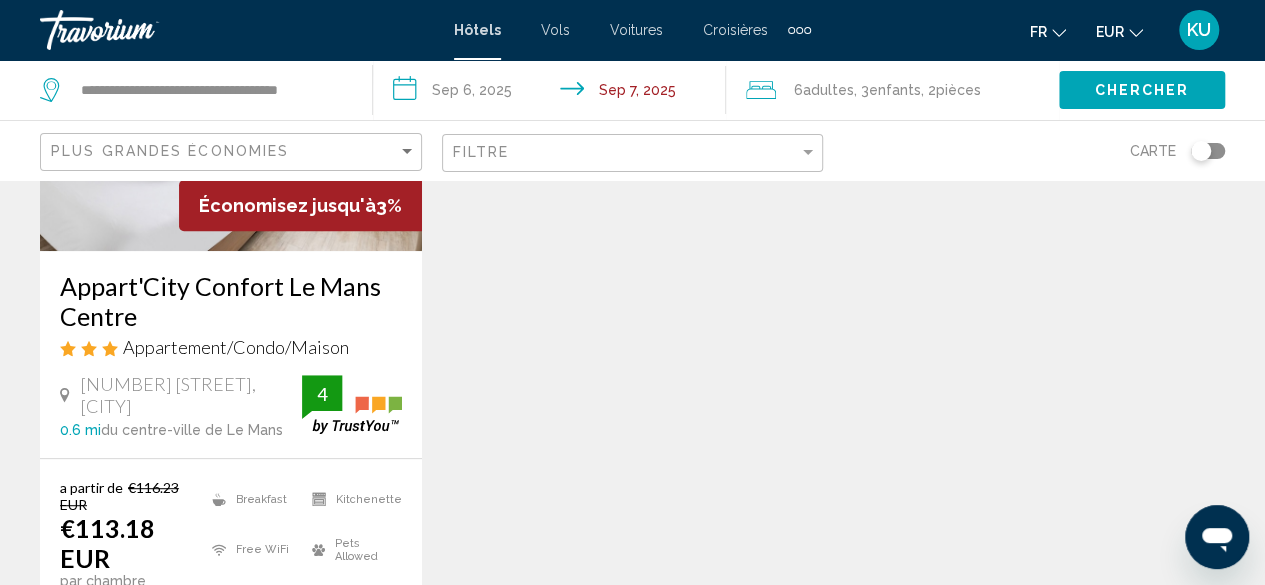 scroll, scrollTop: 321, scrollLeft: 0, axis: vertical 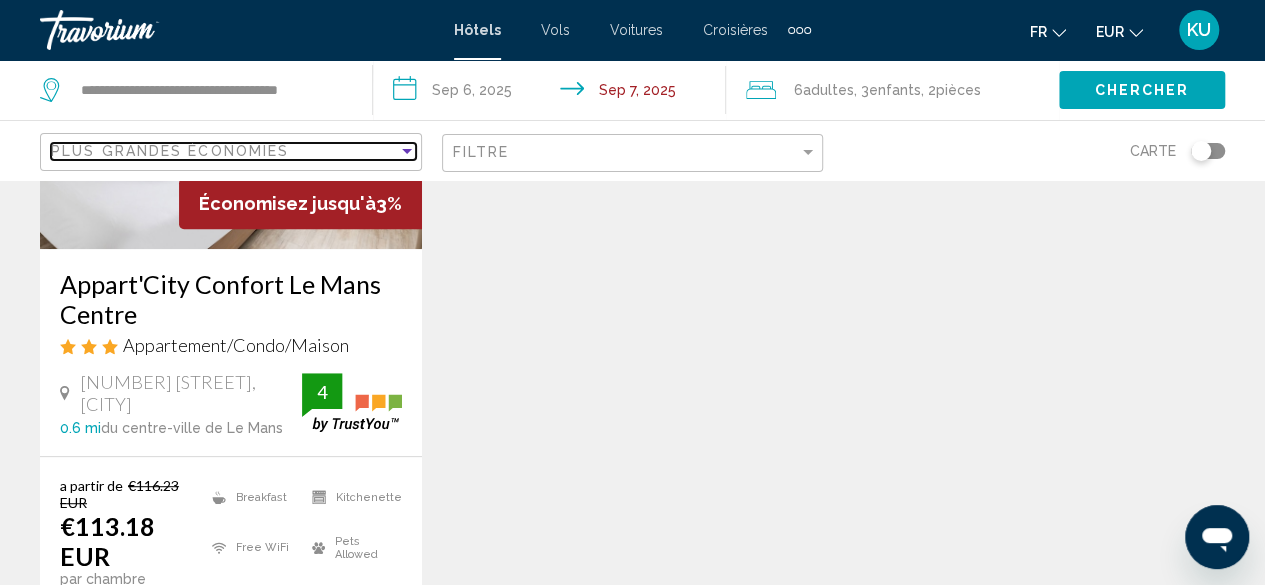 click at bounding box center (407, 151) 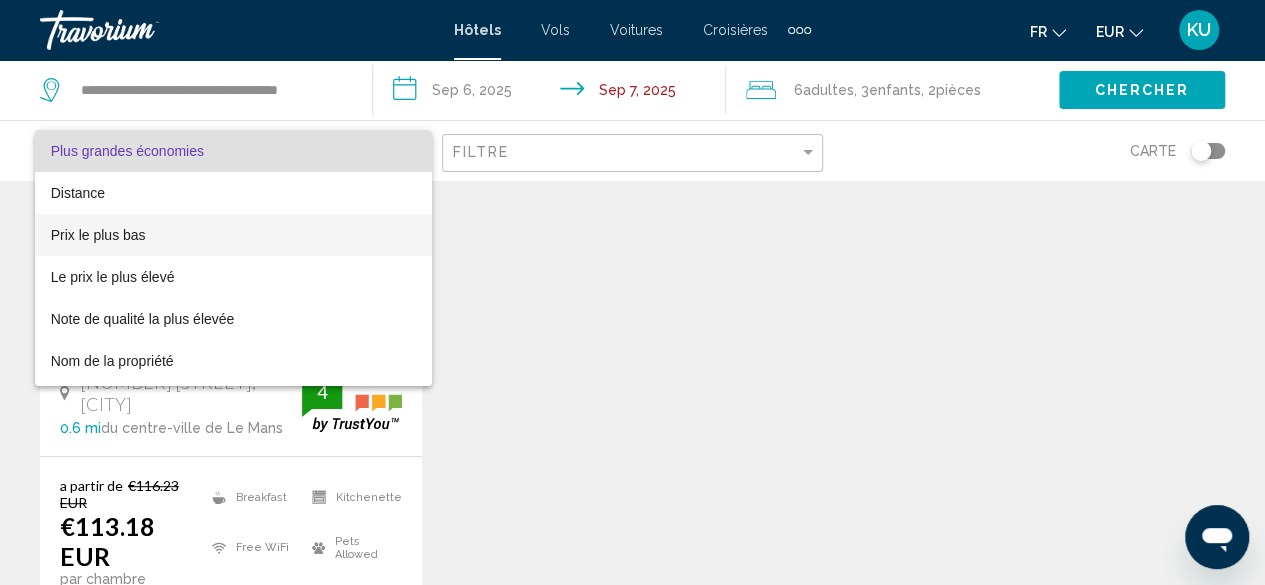 click on "Prix le plus bas" at bounding box center [233, 235] 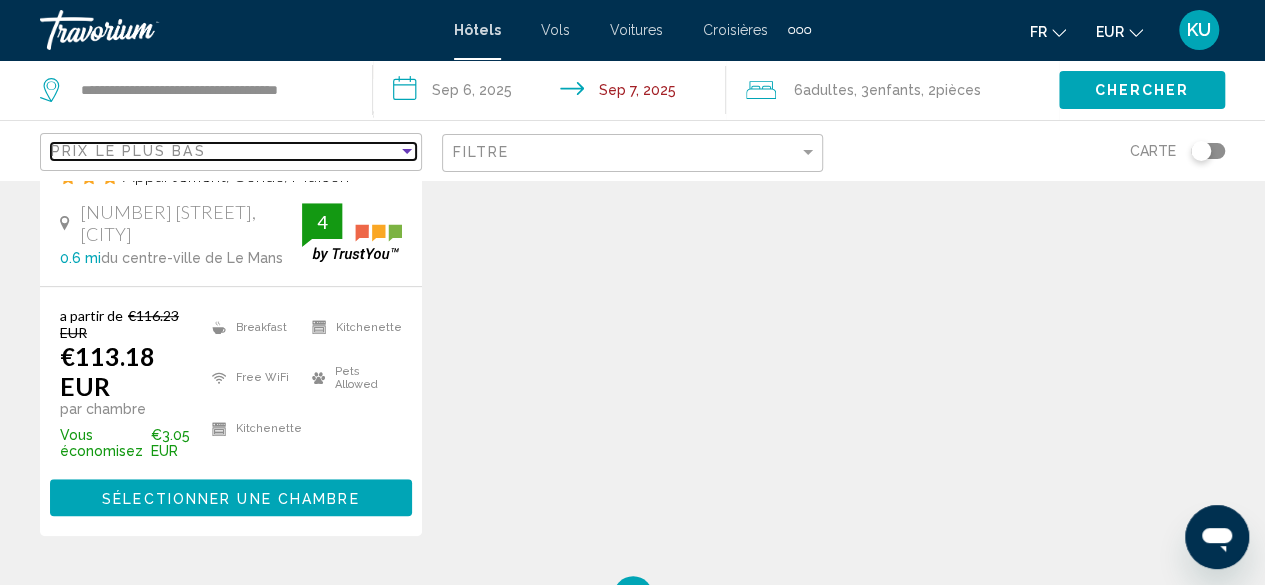 scroll, scrollTop: 495, scrollLeft: 0, axis: vertical 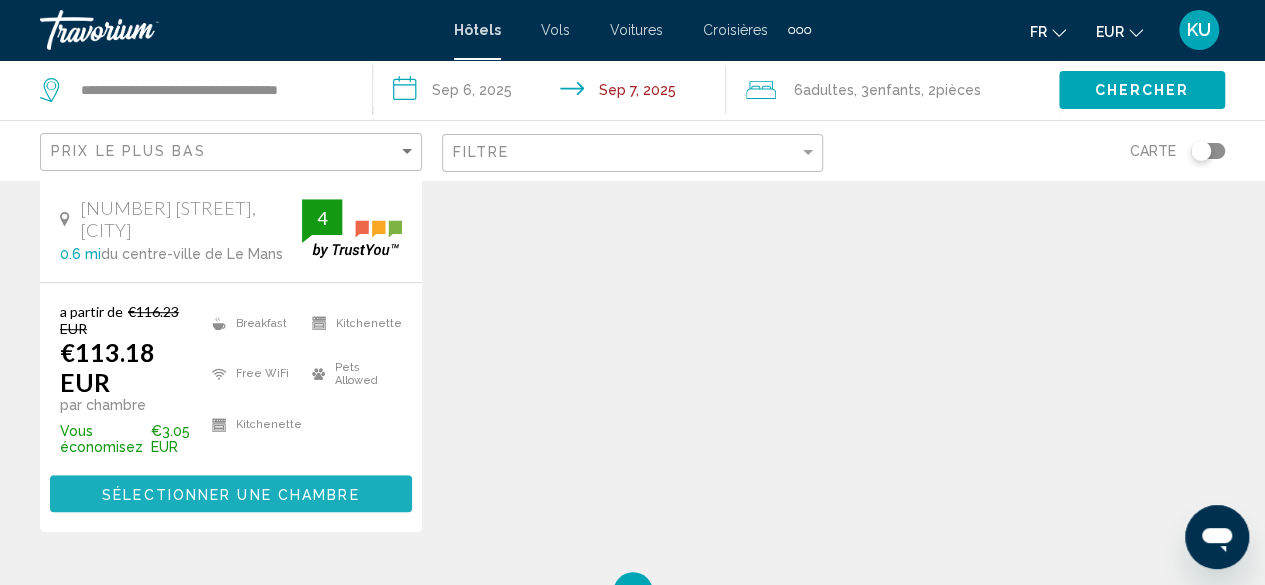 click on "Sélectionner une chambre" at bounding box center (230, 494) 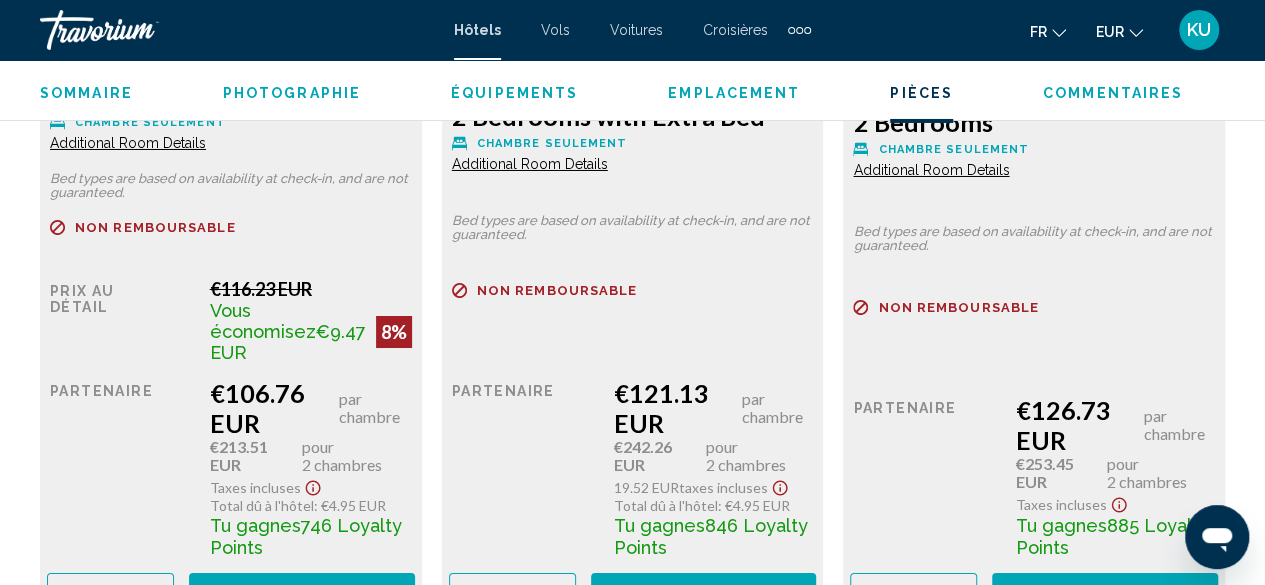 scroll, scrollTop: 3516, scrollLeft: 0, axis: vertical 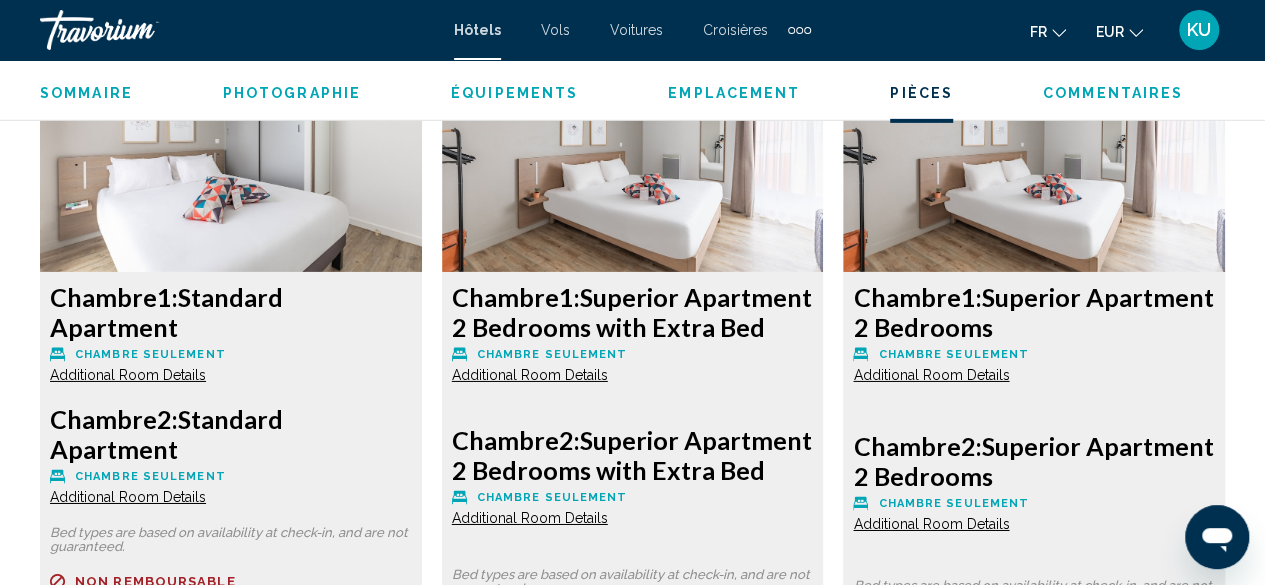click on "Additional Room Details" at bounding box center (128, 375) 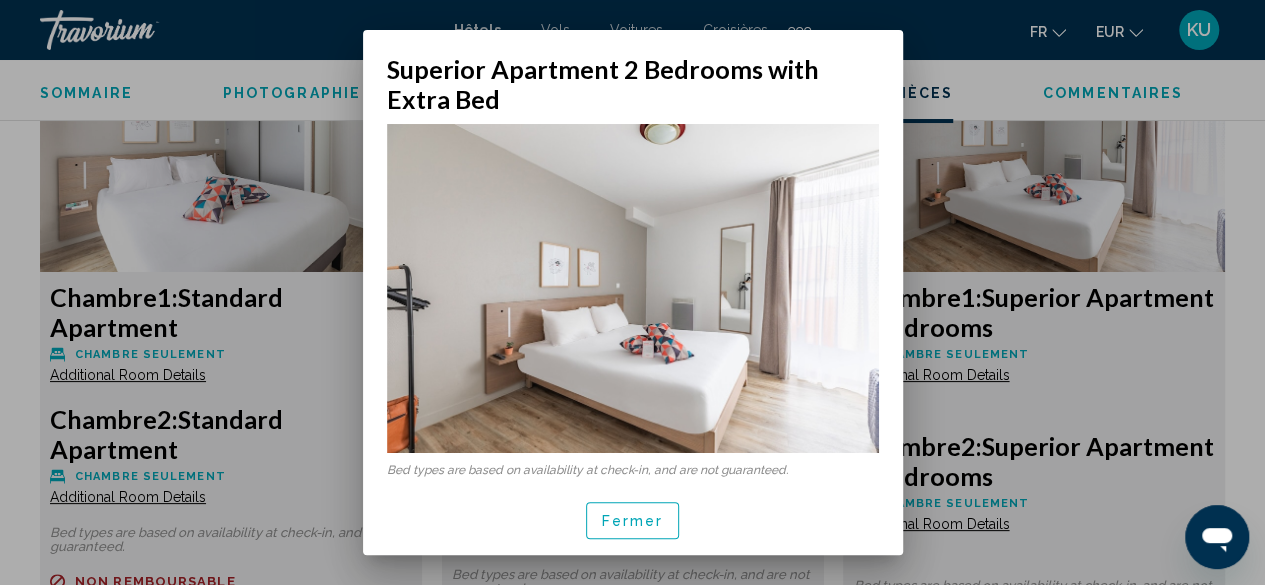 click on "Fermer" at bounding box center (633, 520) 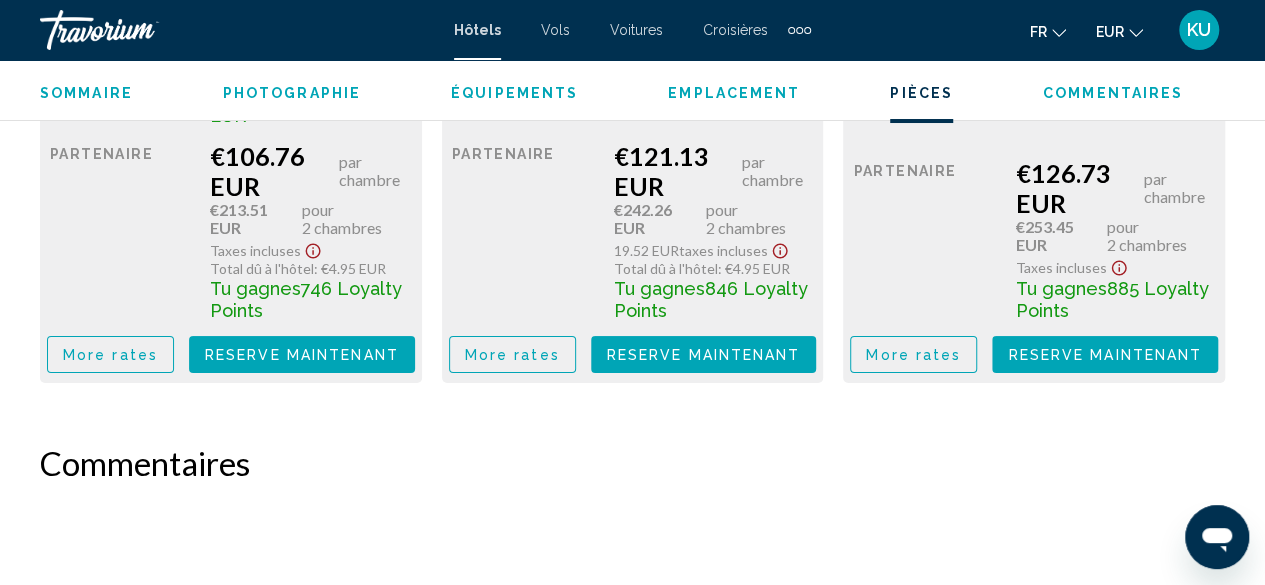 scroll, scrollTop: 3752, scrollLeft: 0, axis: vertical 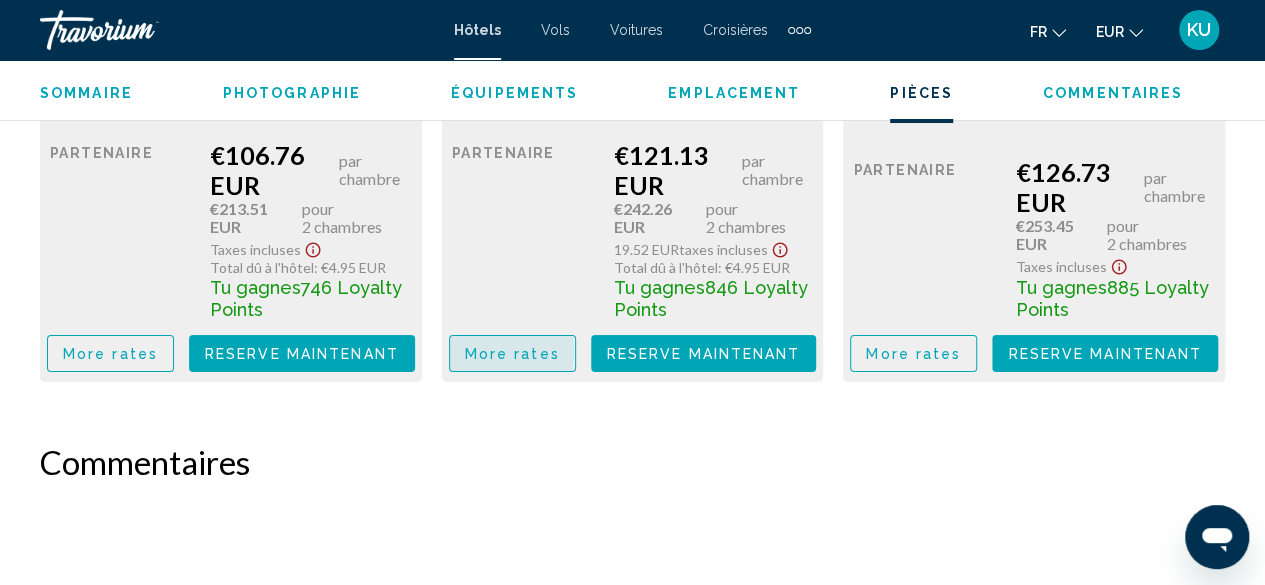 click on "More rates" at bounding box center [512, 354] 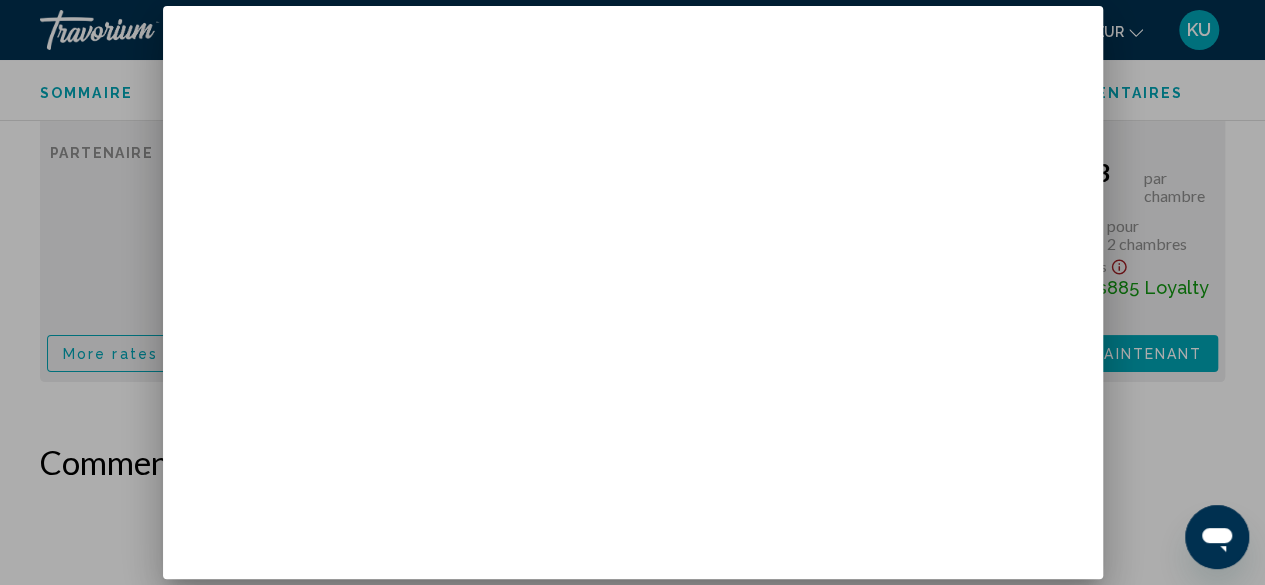 scroll, scrollTop: 0, scrollLeft: 0, axis: both 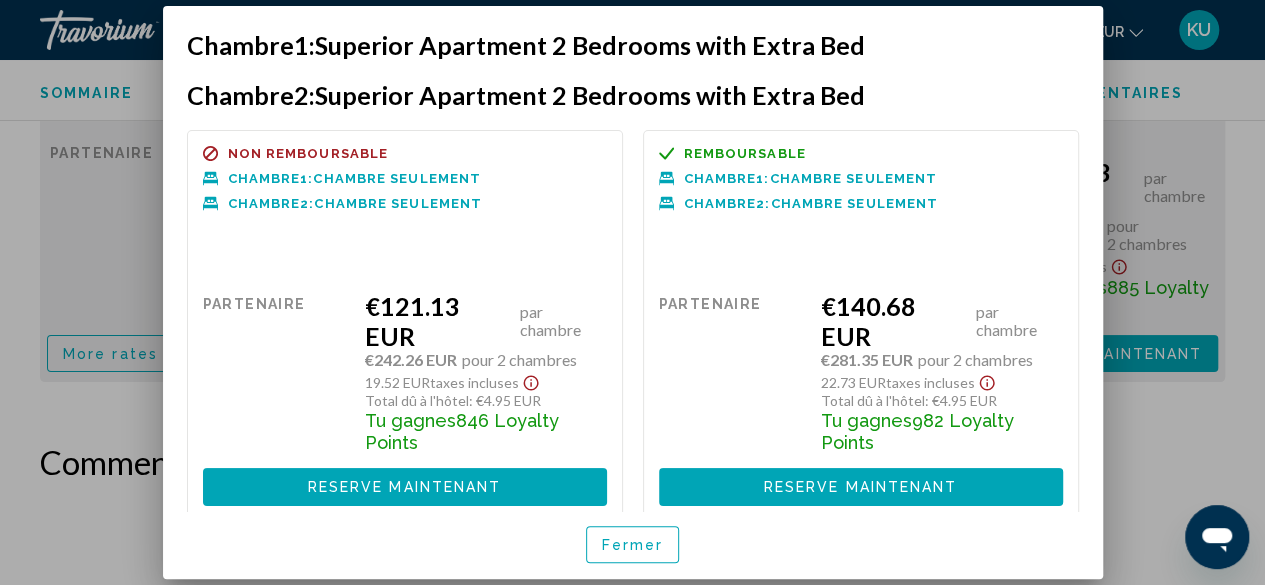 click at bounding box center [632, 292] 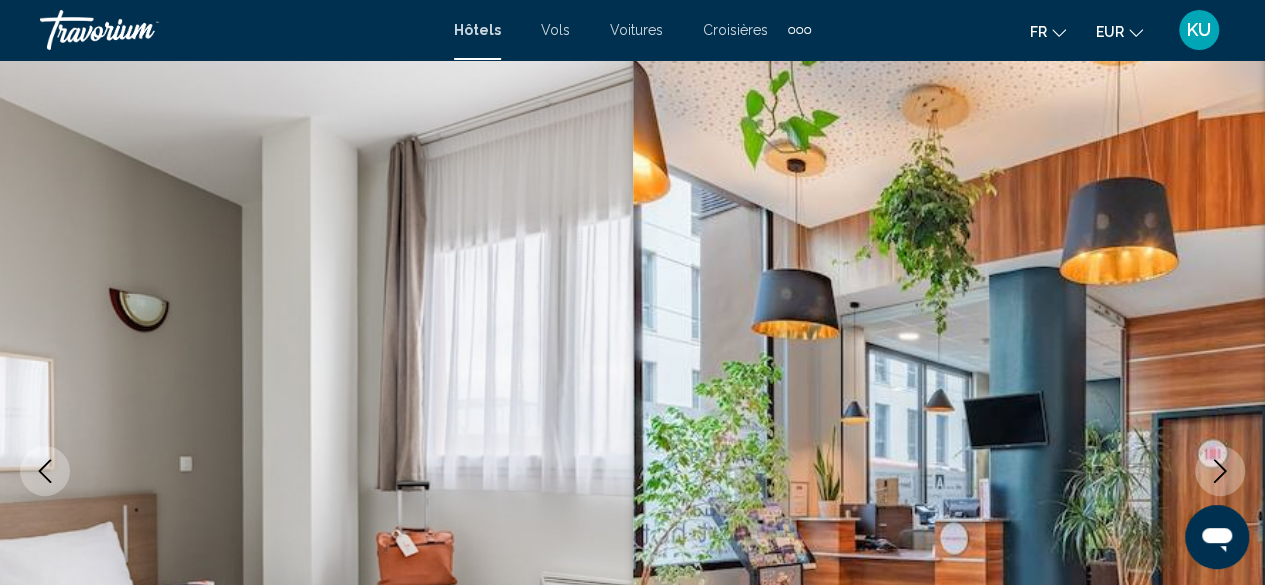 scroll, scrollTop: 0, scrollLeft: 0, axis: both 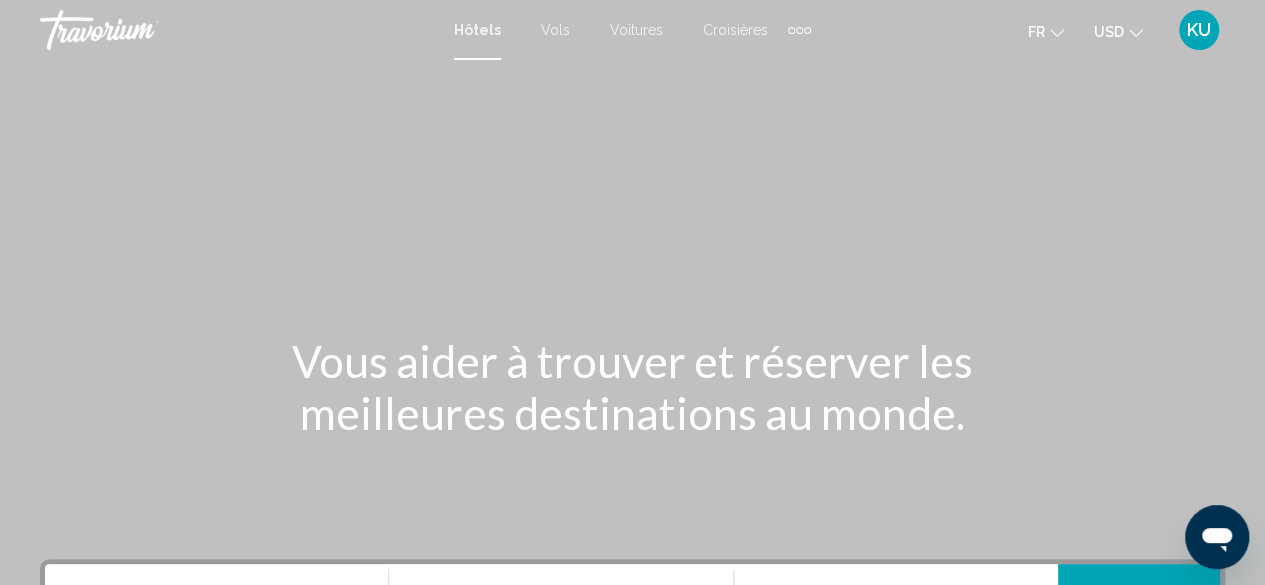 click on "fr
English Español Français Italiano Português русский USD
USD ($) MXN (Mex$) CAD (Can$) GBP (£) EUR (€) AUD (A$) NZD (NZ$) CNY (CN¥)" 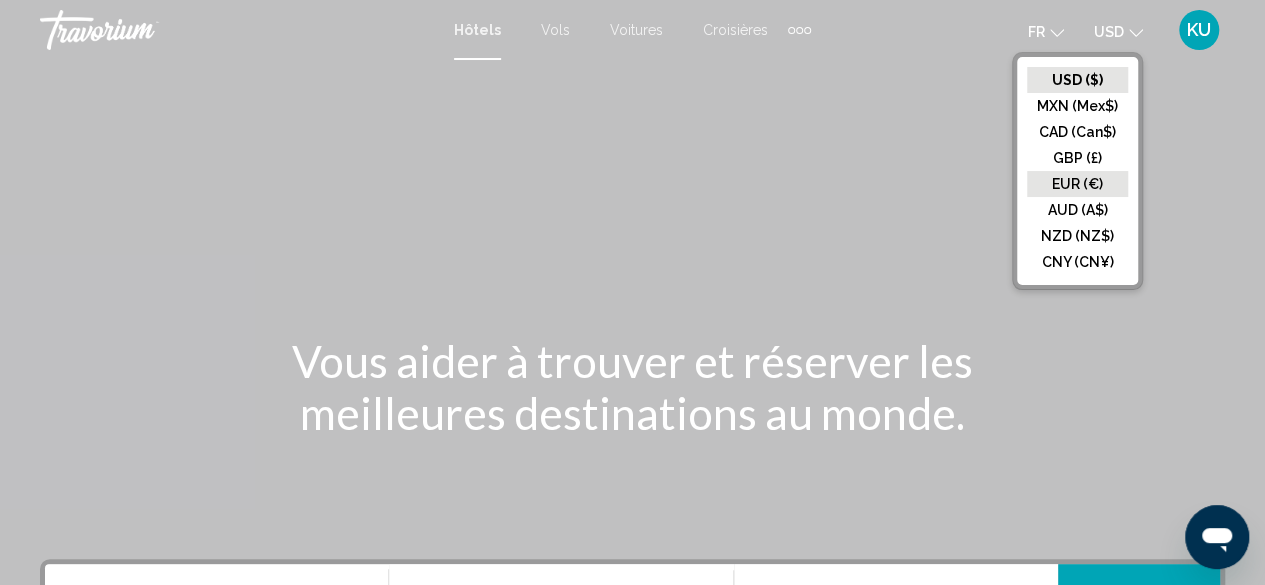 click on "EUR (€)" 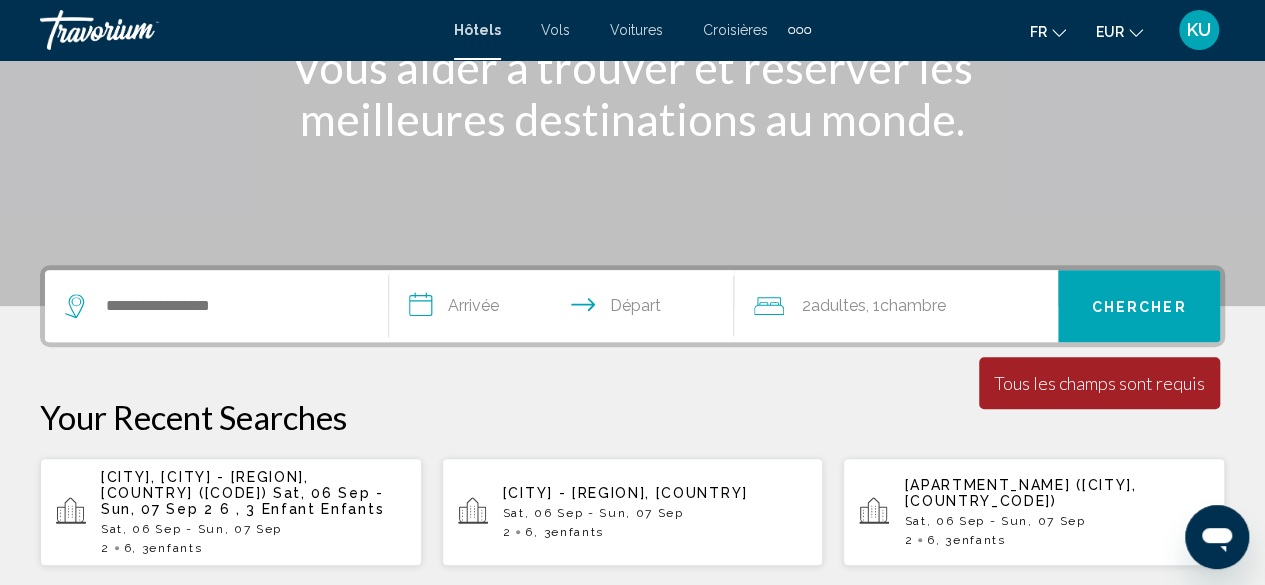 scroll, scrollTop: 295, scrollLeft: 0, axis: vertical 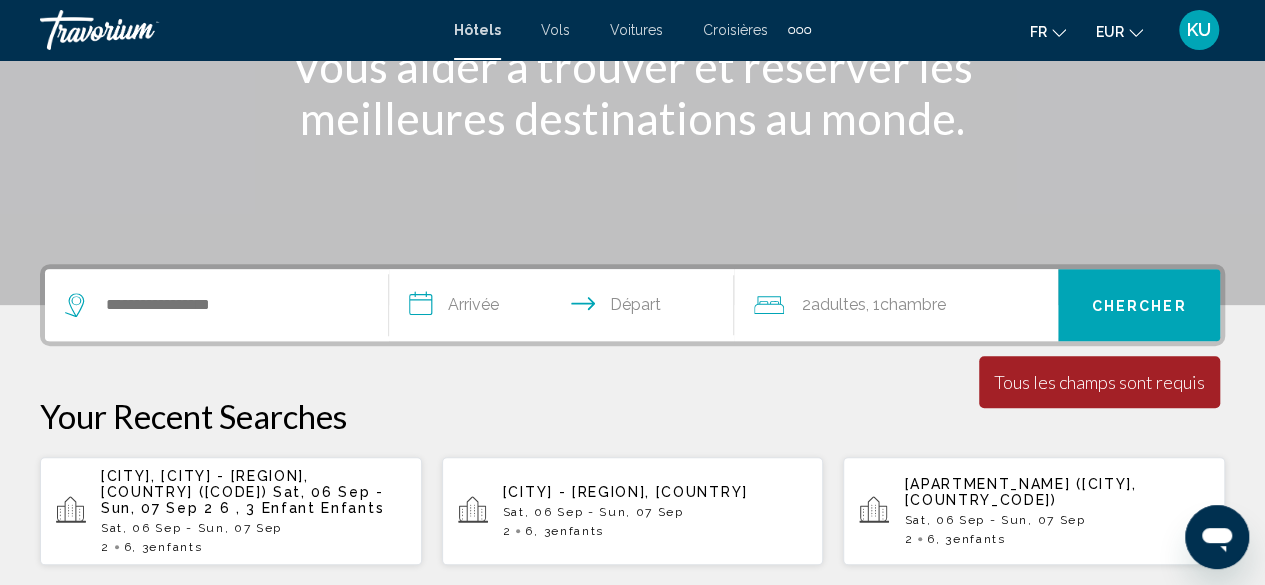 click on "Sat, 06 Sep - Sun, 07 Sep" at bounding box center (253, 528) 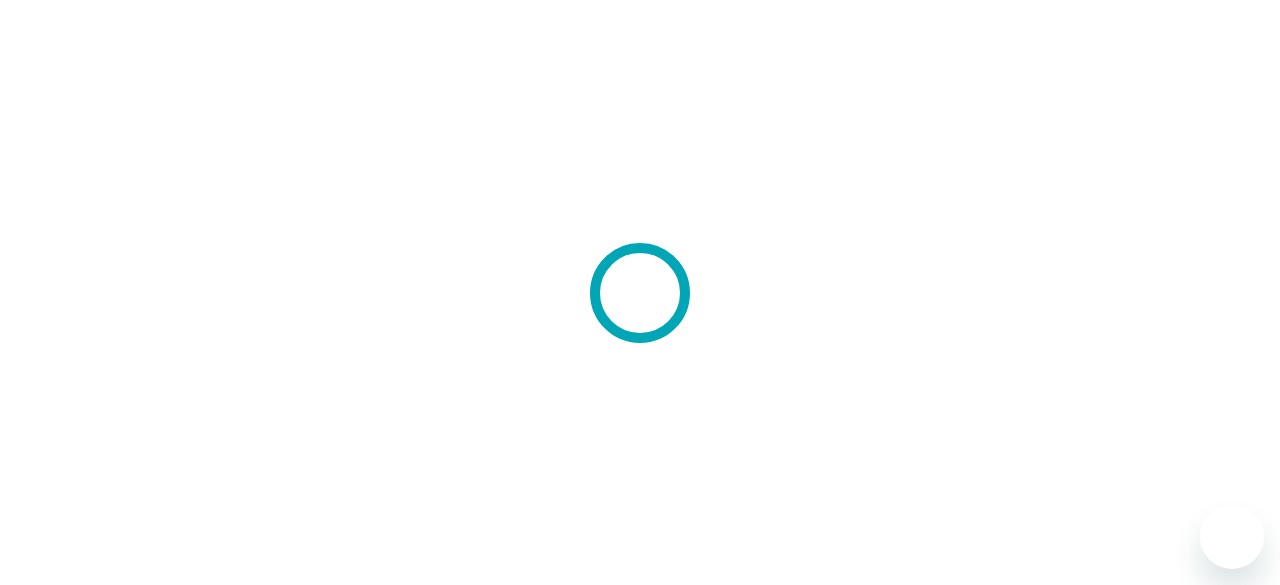 scroll, scrollTop: 0, scrollLeft: 0, axis: both 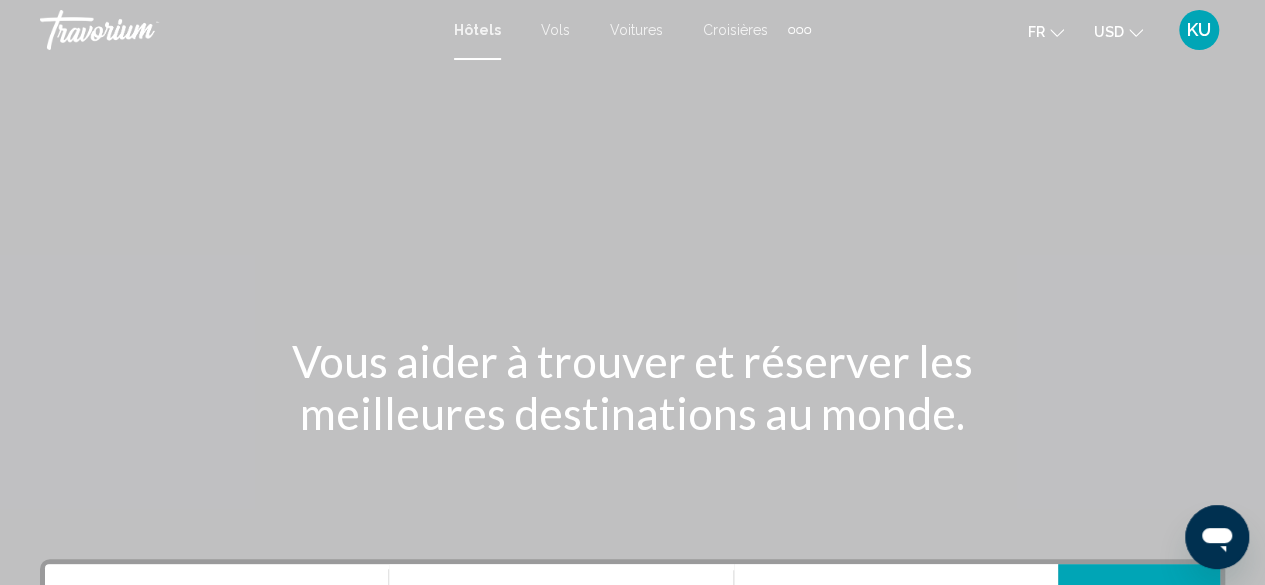 click 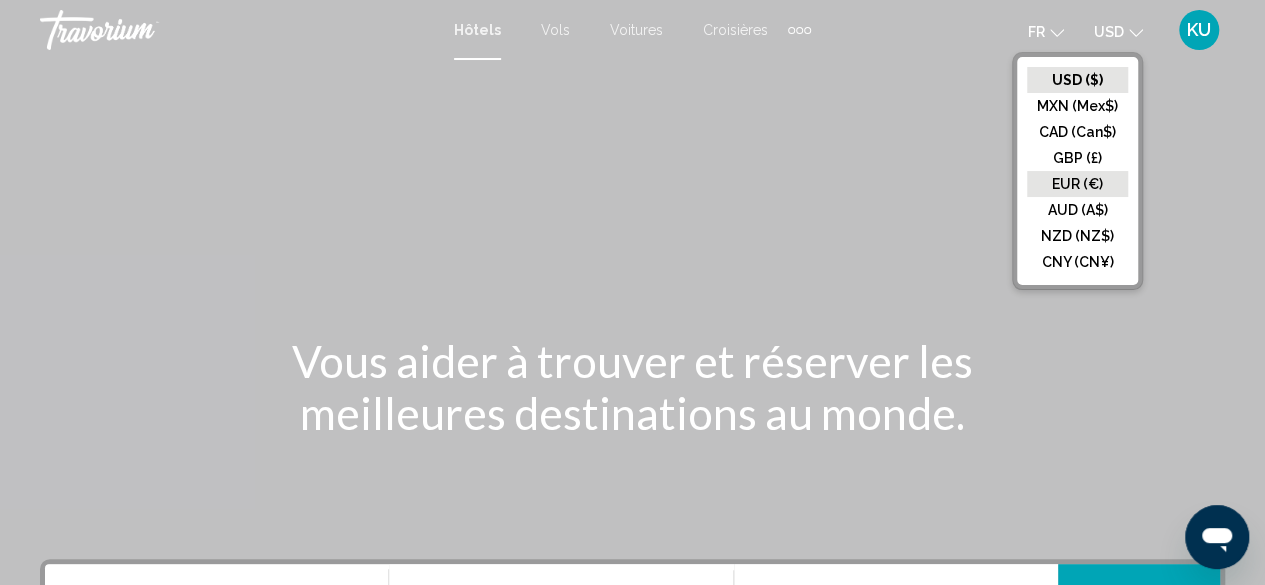 click on "EUR (€)" 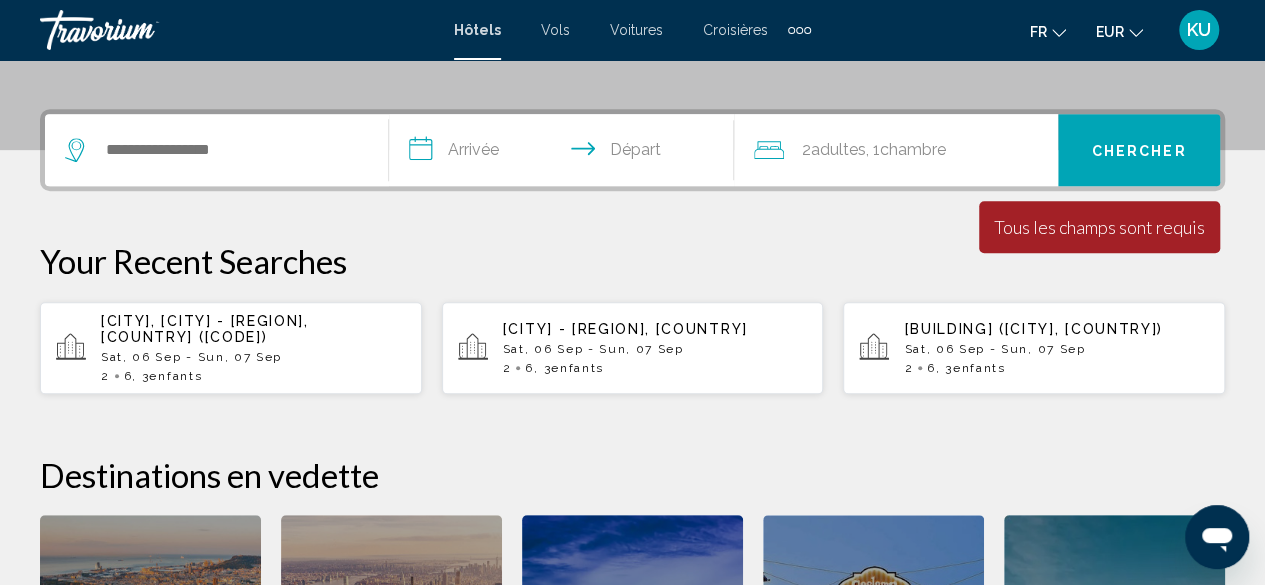 scroll, scrollTop: 560, scrollLeft: 0, axis: vertical 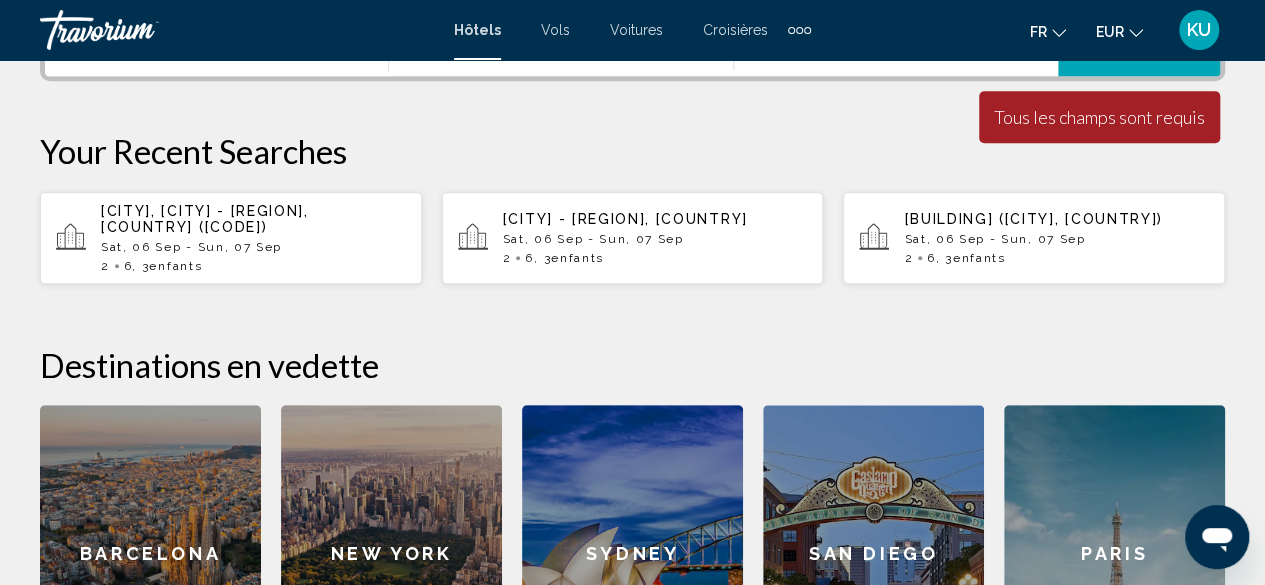 click on "[CITY], [CITY] - [REGION], [COUNTRY] ([CODE])  [DAY], [DATE] [MONTH] - [DAY], [DATE] [MONTH]  [NUMBER]  [NUMBER]  , [NUMBER]  [PERSON] [PERSON]" at bounding box center [253, 238] 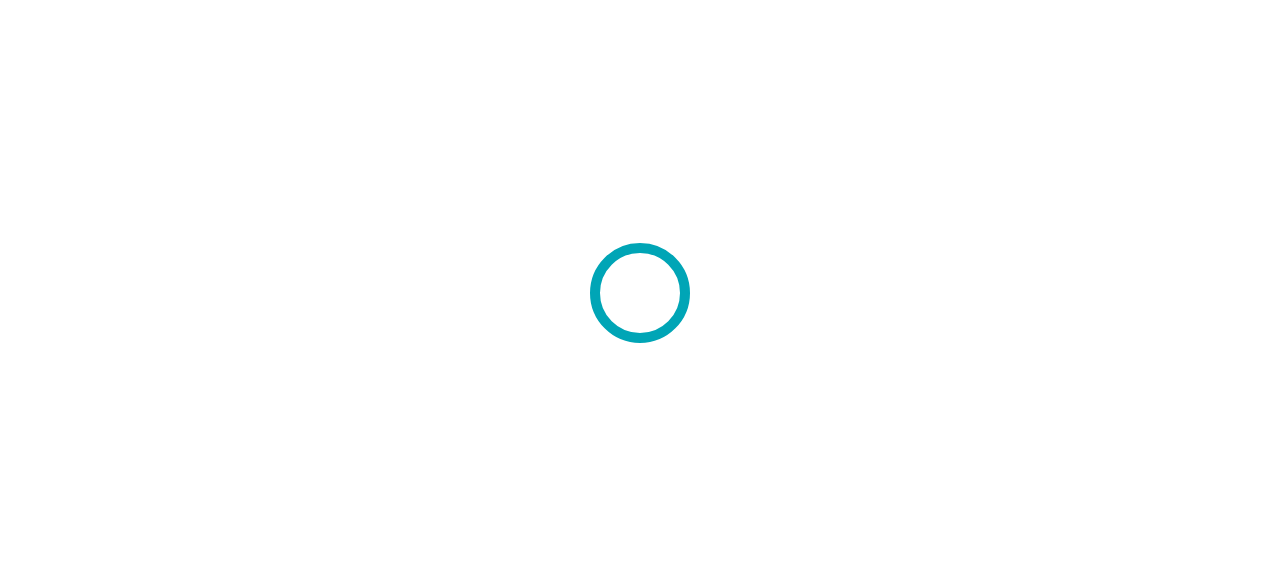 scroll, scrollTop: 0, scrollLeft: 0, axis: both 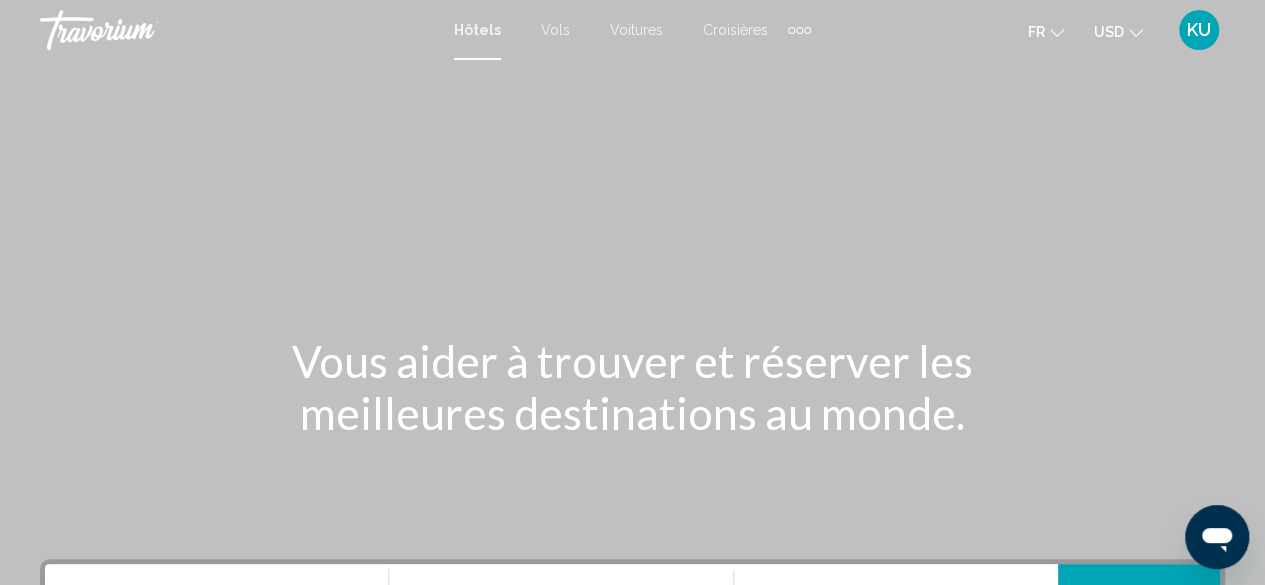 click on "USD
USD ($) MXN (Mex$) CAD (Can$) GBP (£) EUR (€) AUD (A$) NZD (NZ$) CNY (CN¥)" 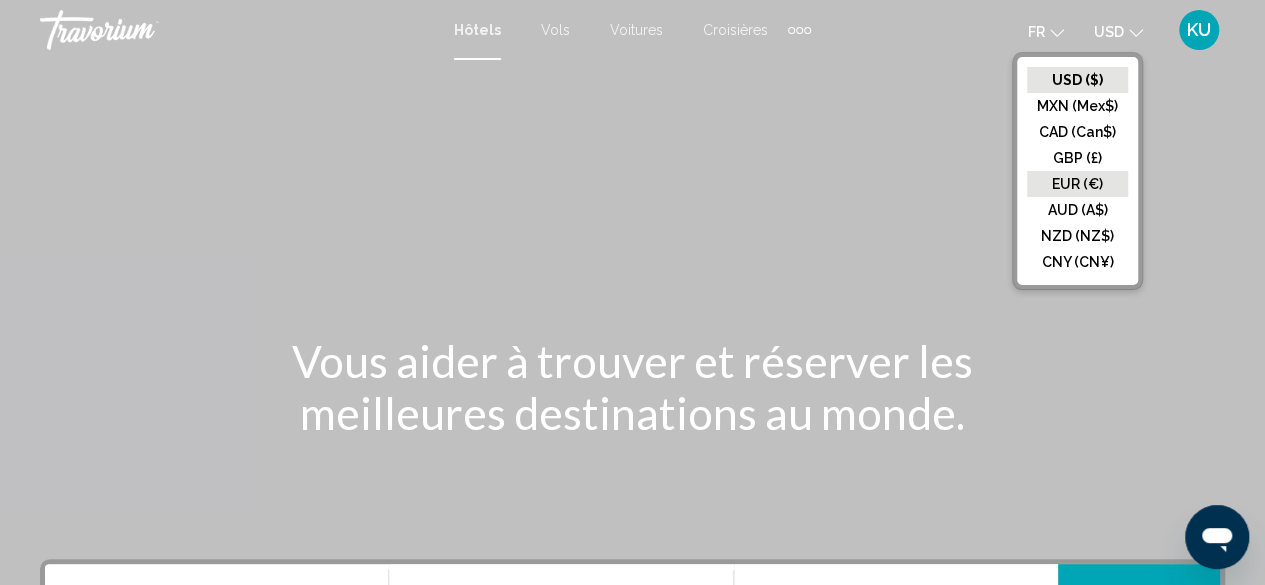 click on "EUR (€)" 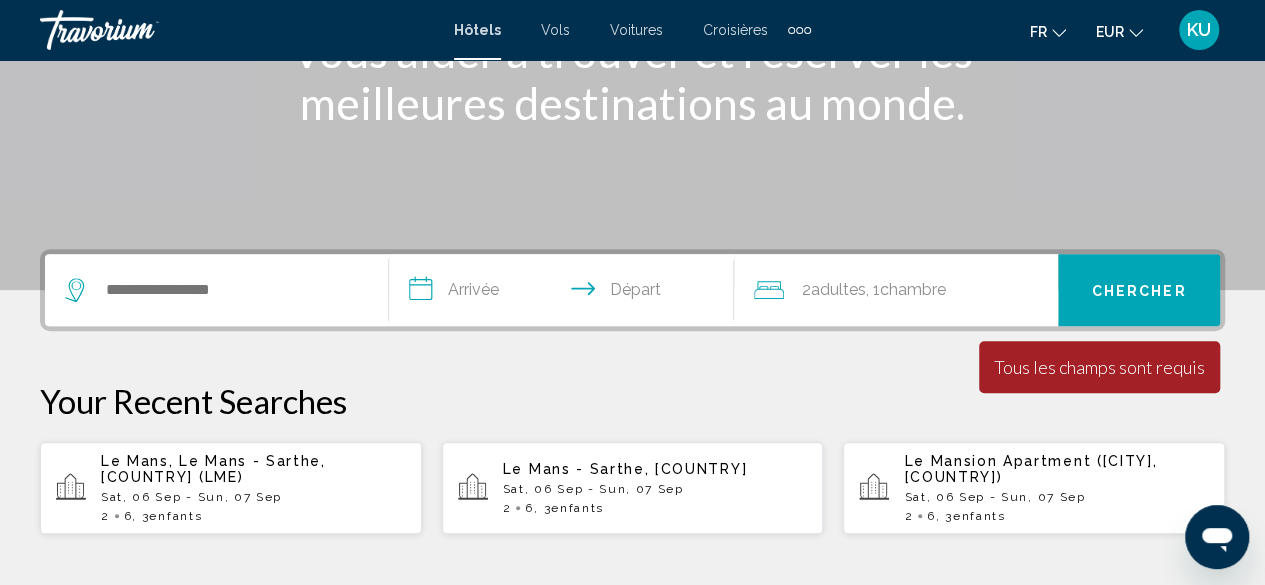 scroll, scrollTop: 393, scrollLeft: 0, axis: vertical 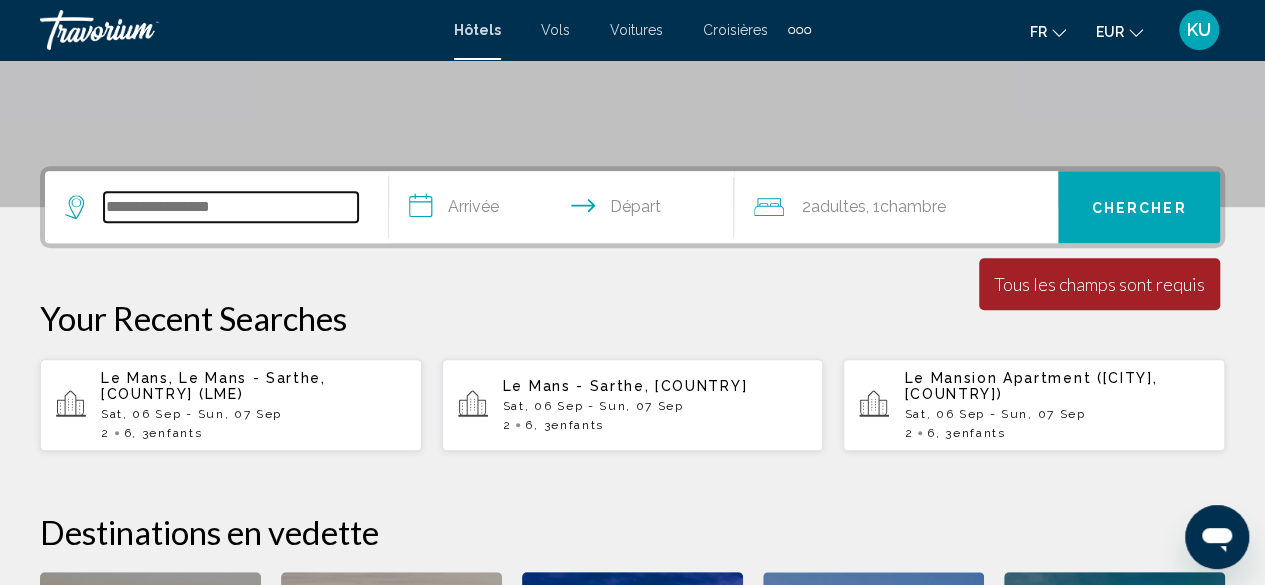 click at bounding box center [231, 207] 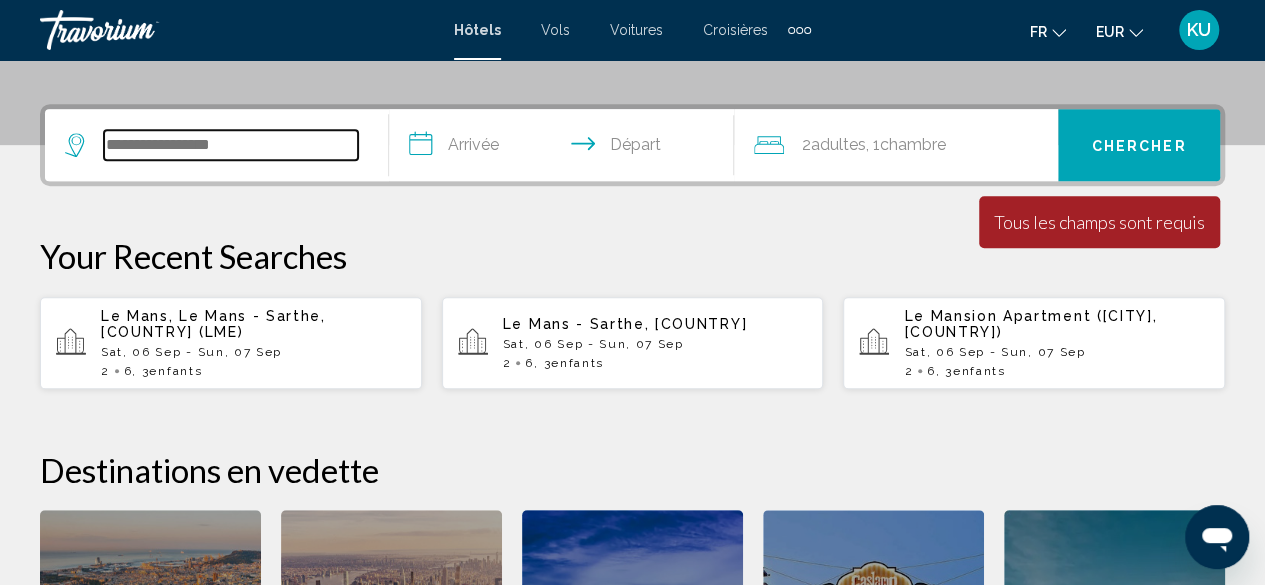 scroll, scrollTop: 494, scrollLeft: 0, axis: vertical 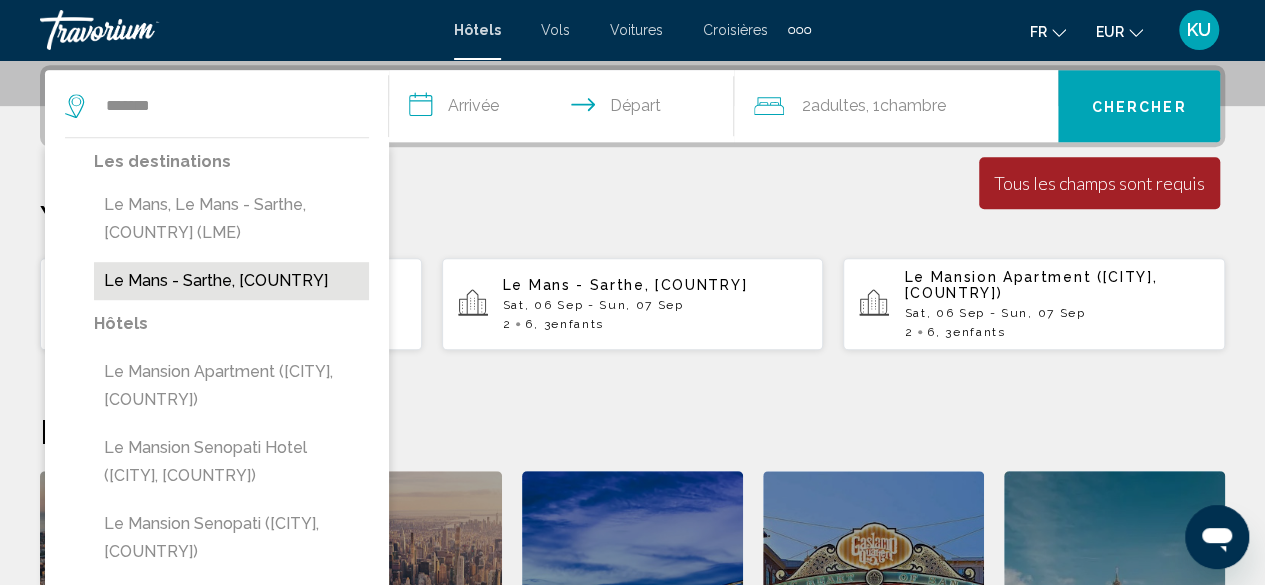 click on "Le Mans - Sarthe, [COUNTRY]" at bounding box center (231, 281) 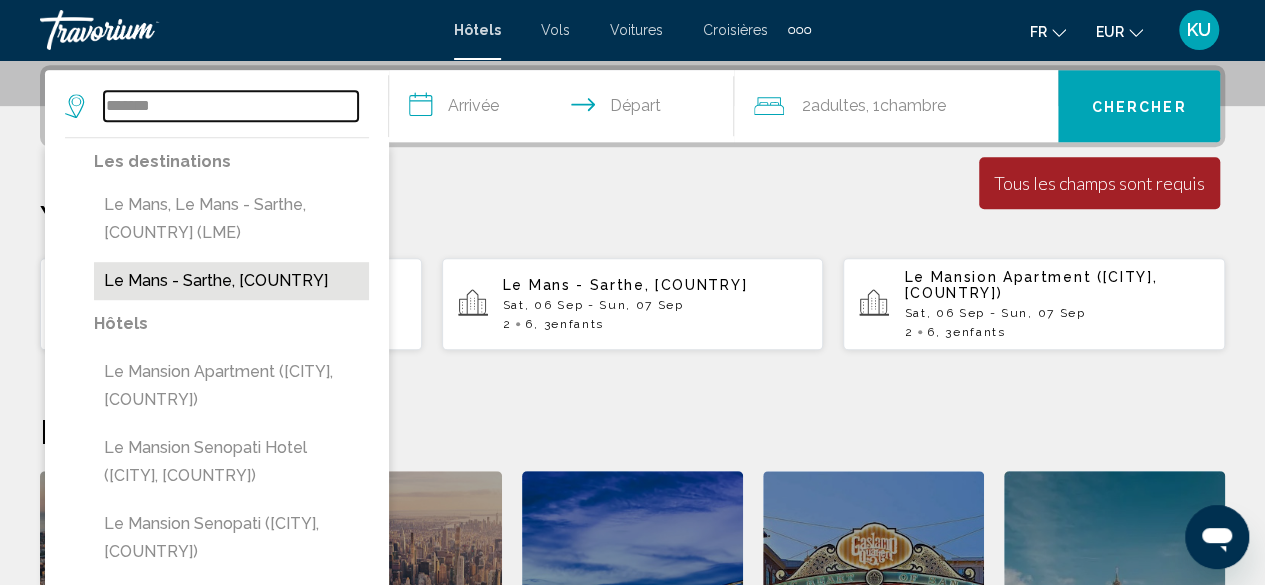 type on "**********" 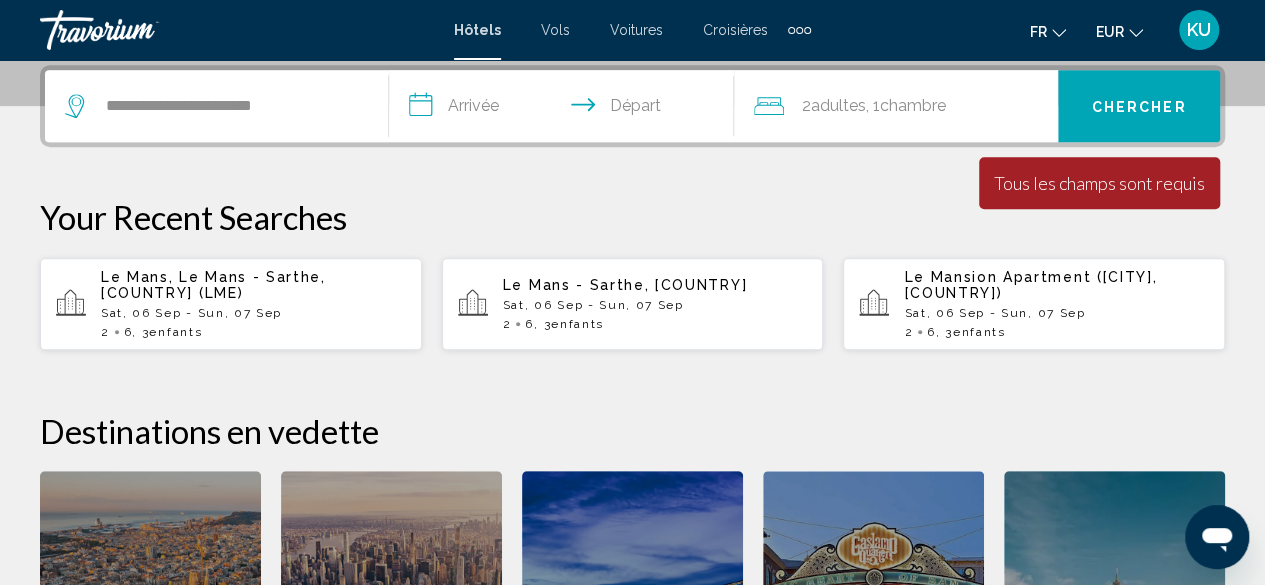 click on "**********" at bounding box center (565, 109) 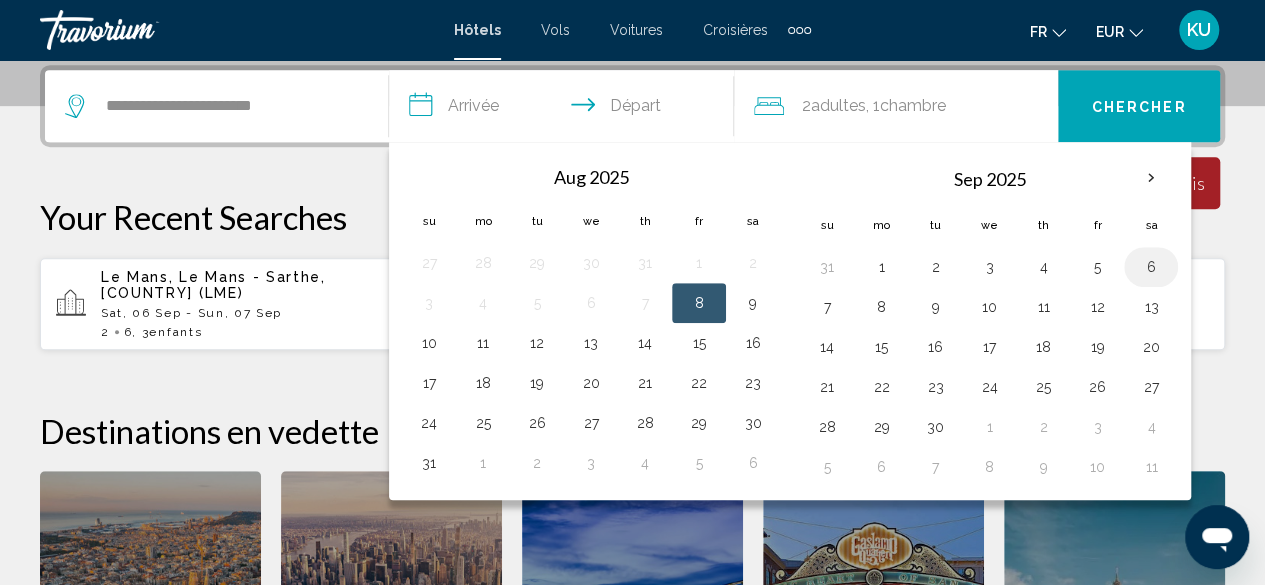click on "6" at bounding box center (1151, 267) 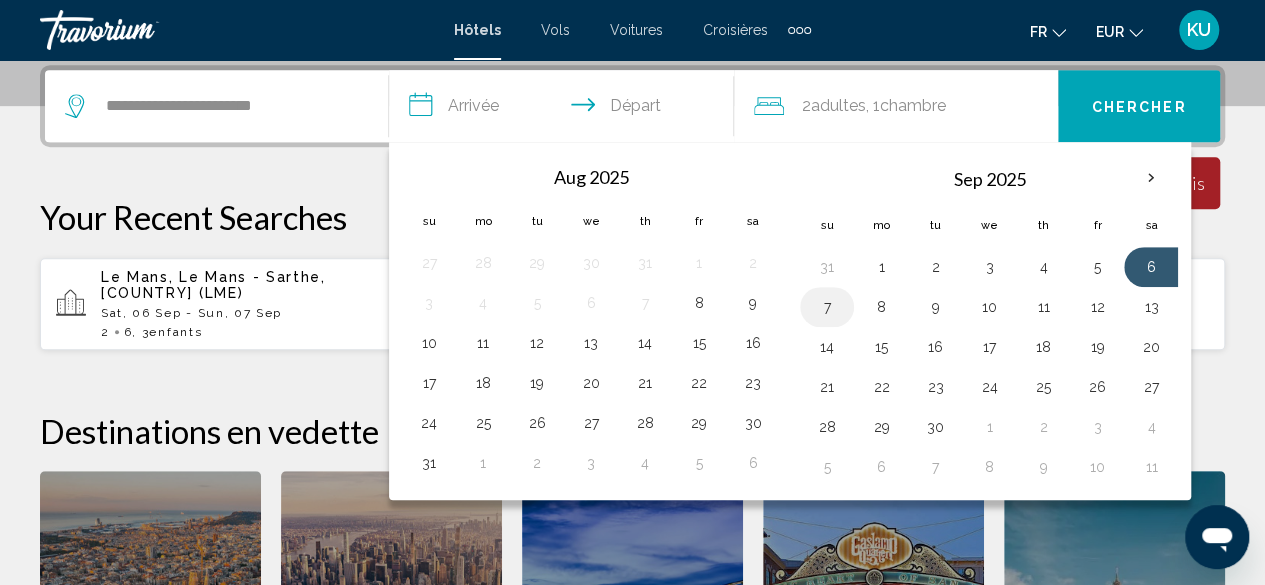 click on "7" at bounding box center [827, 307] 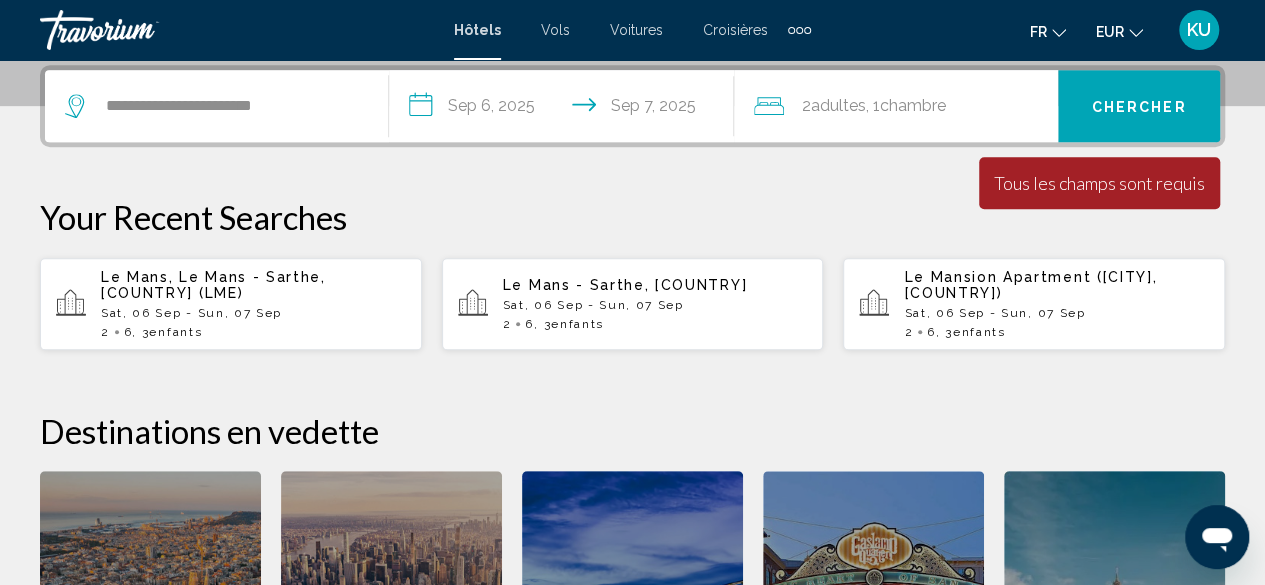 type on "**********" 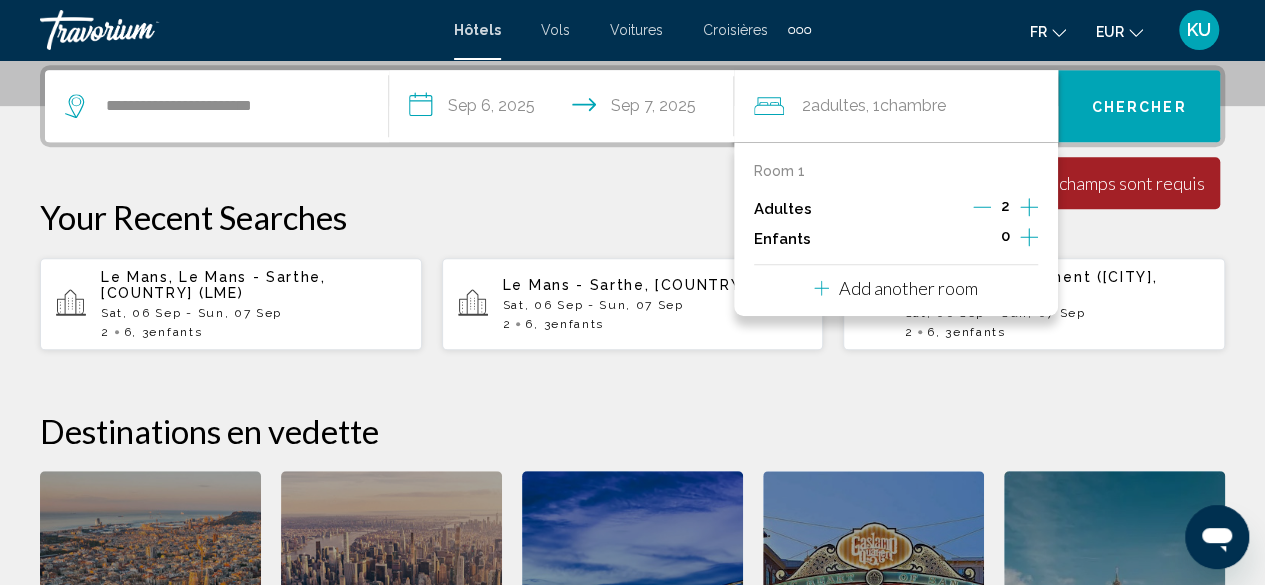 click 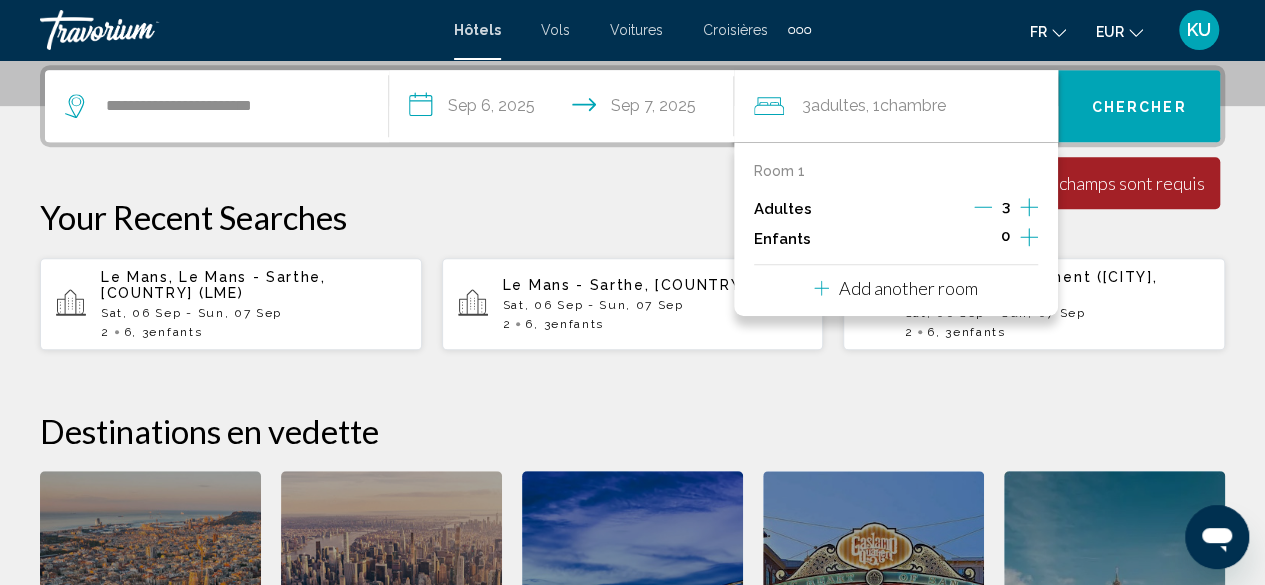 click 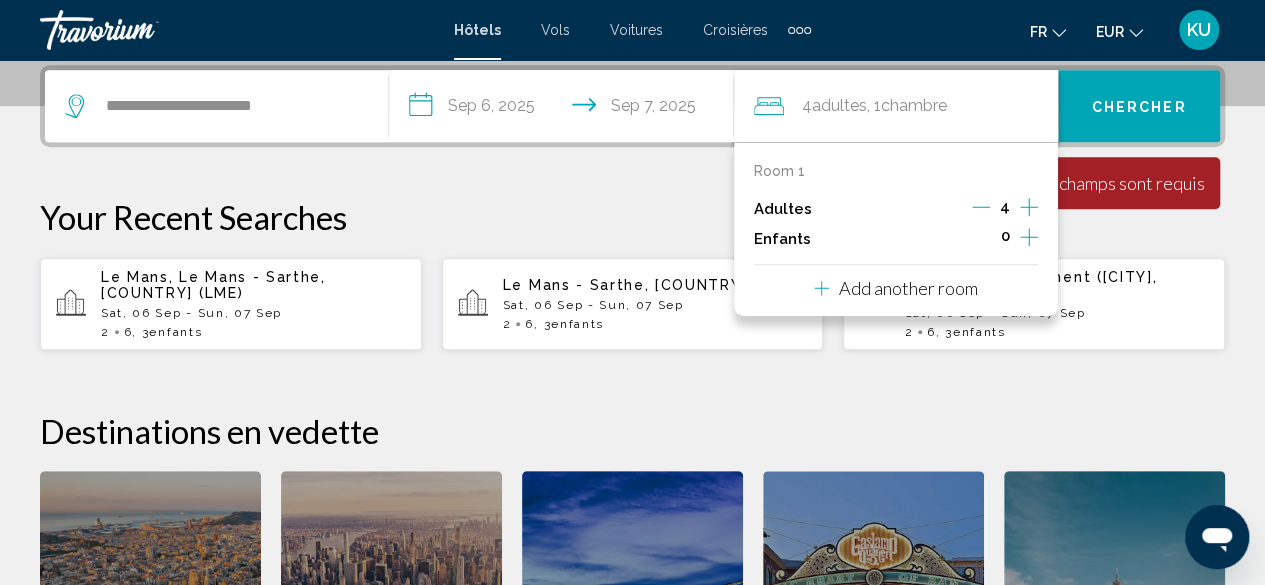 click 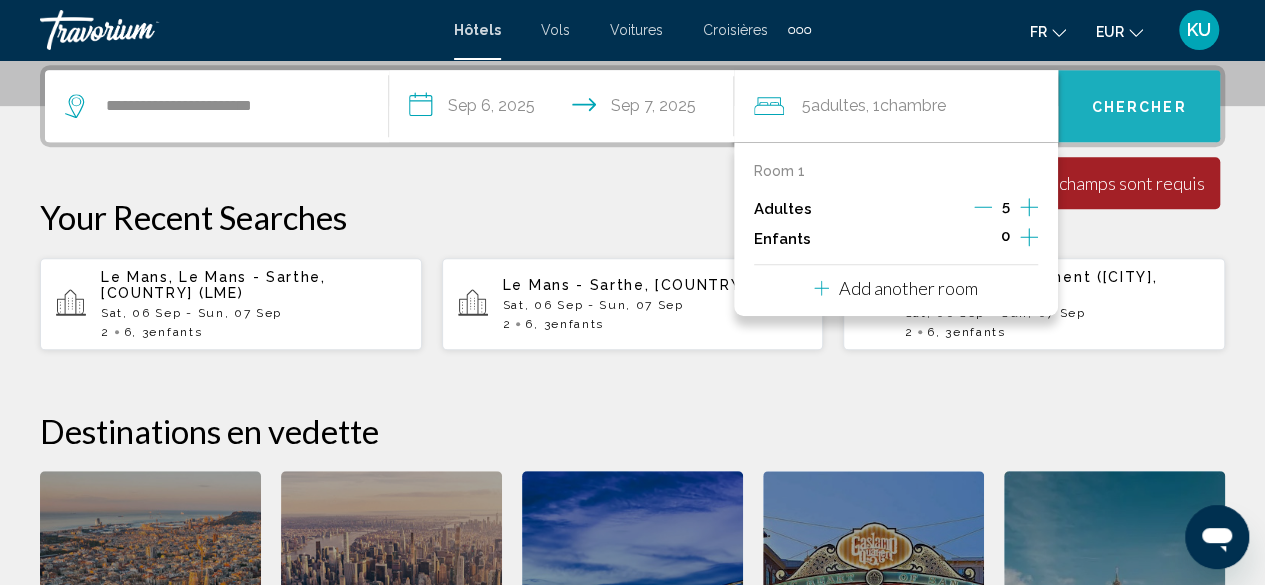click on "Chercher" at bounding box center (1139, 107) 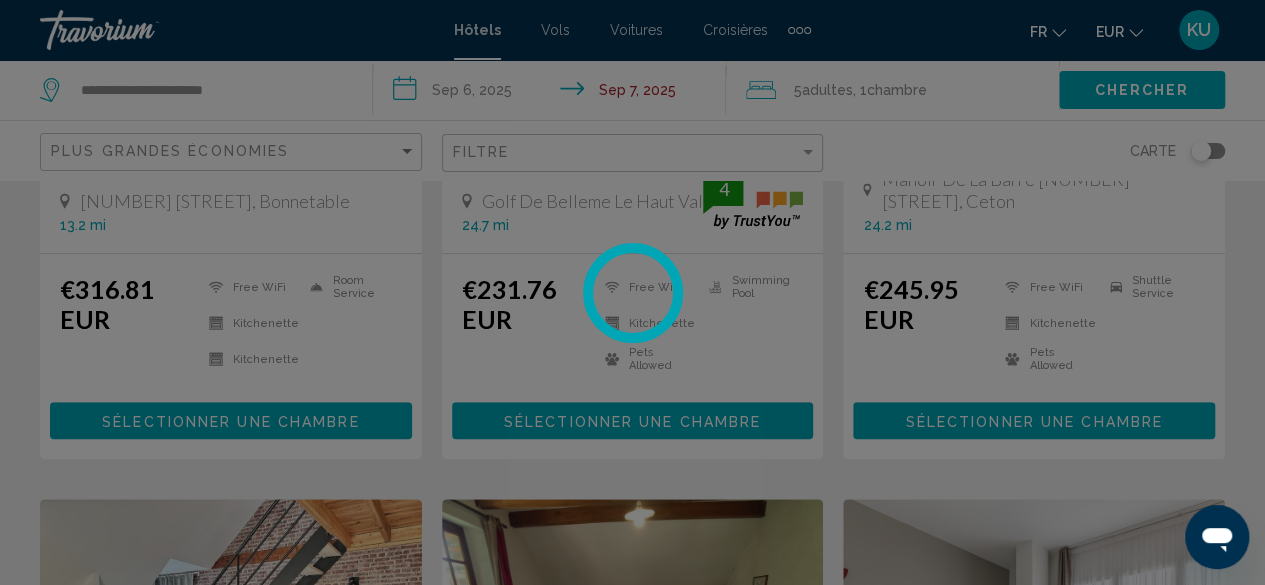 scroll, scrollTop: 0, scrollLeft: 0, axis: both 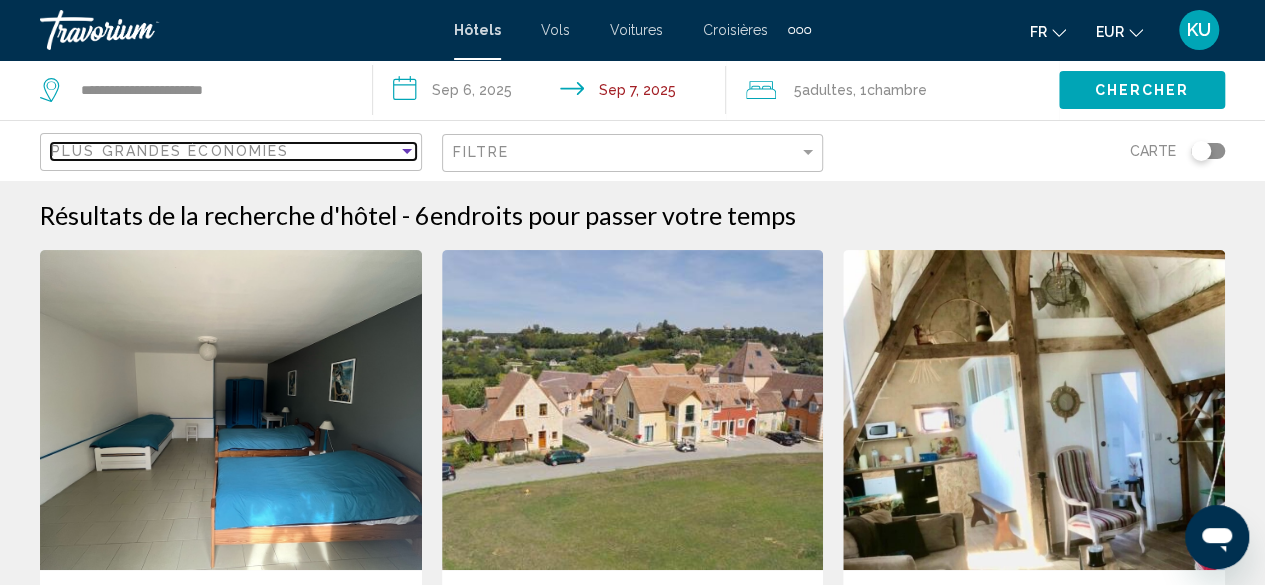 click at bounding box center (407, 151) 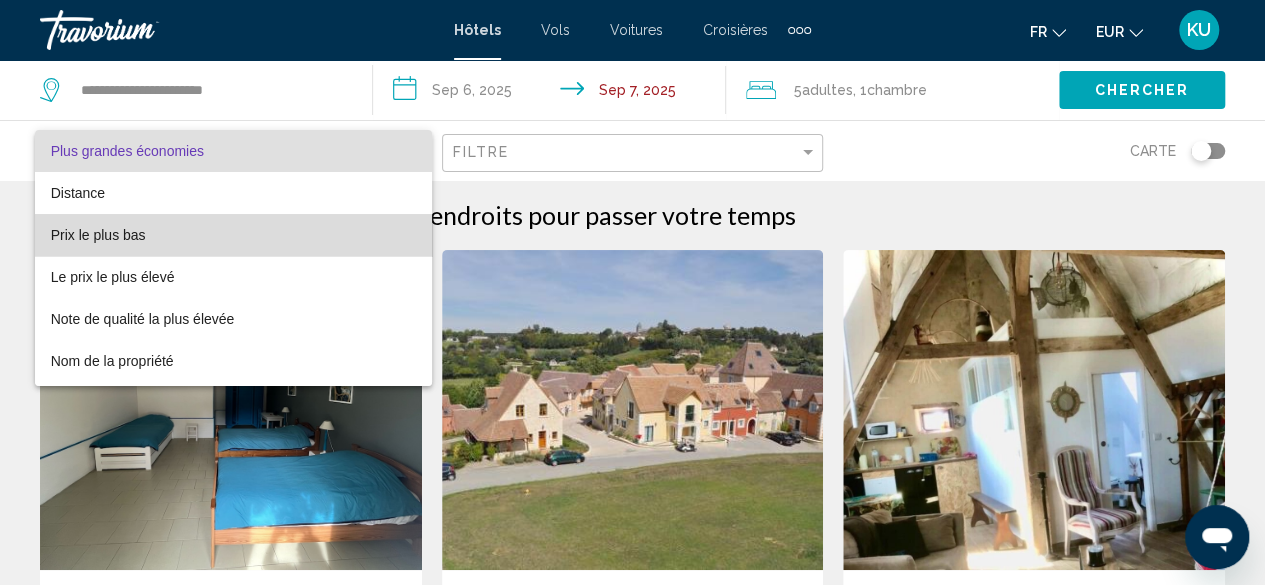 click on "Prix le plus bas" at bounding box center [233, 235] 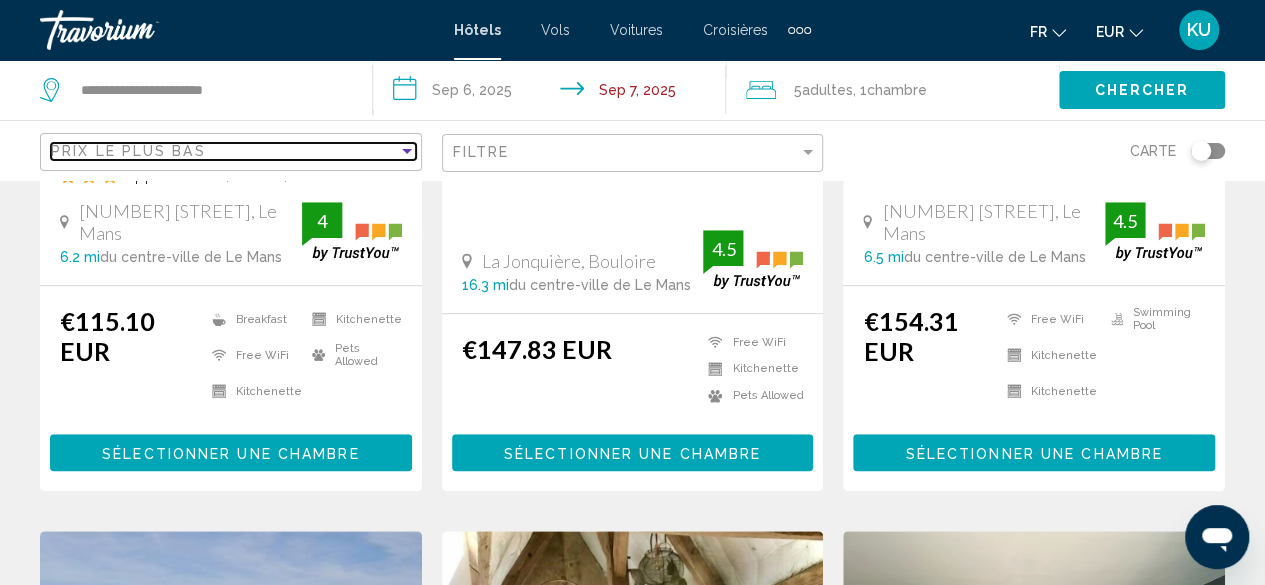 scroll, scrollTop: 394, scrollLeft: 0, axis: vertical 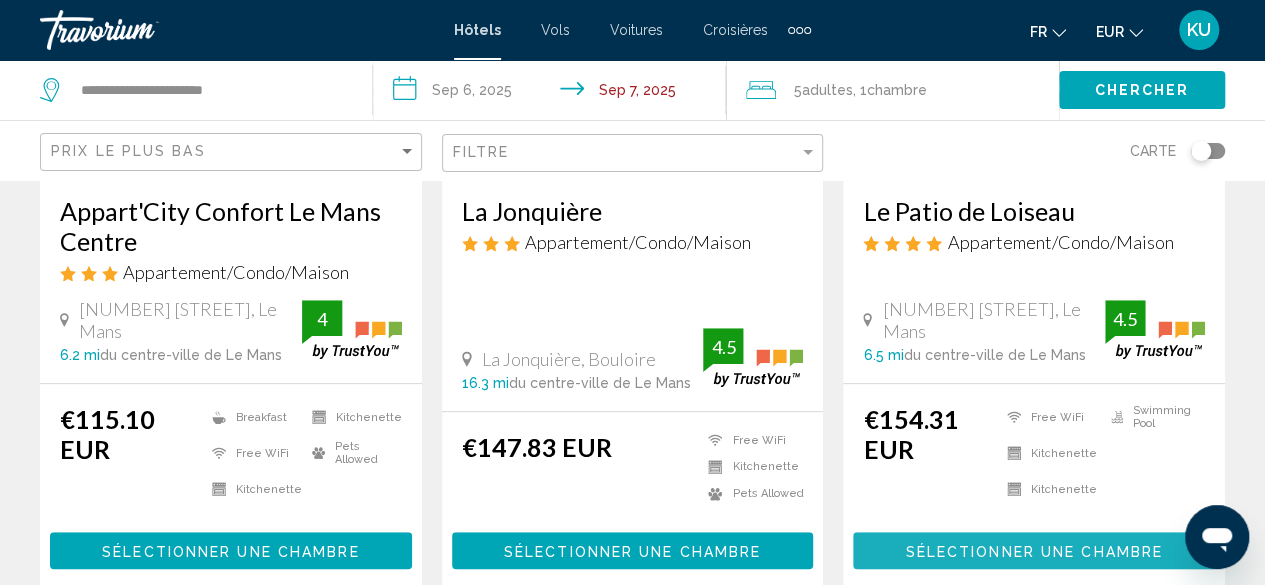 click on "Sélectionner une chambre" at bounding box center [1033, 551] 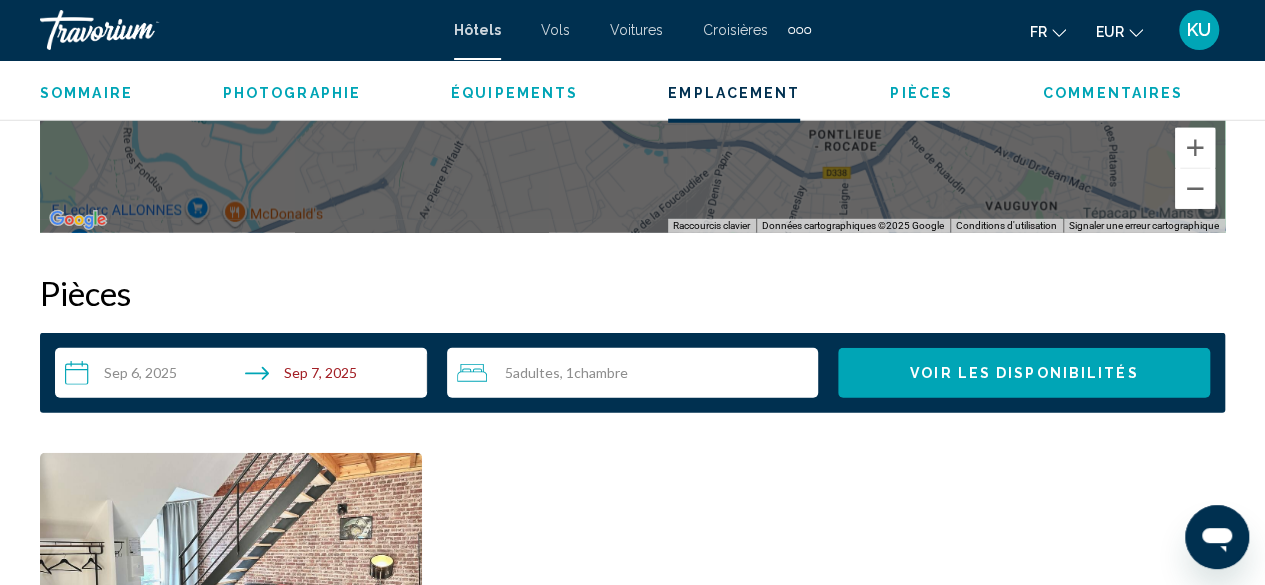 scroll, scrollTop: 2623, scrollLeft: 0, axis: vertical 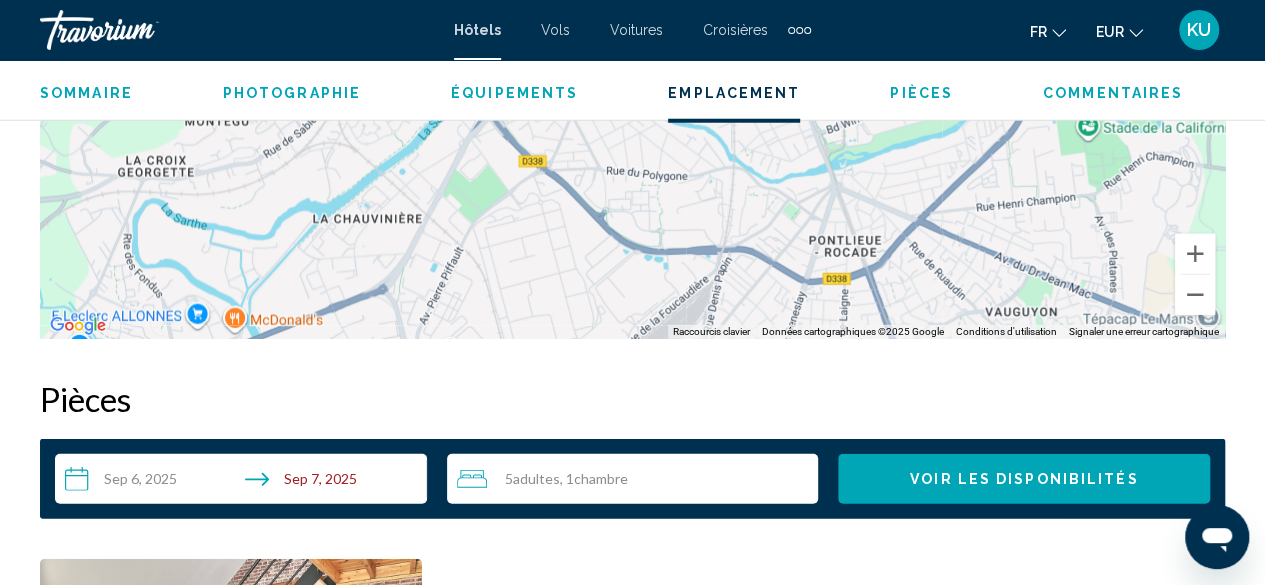 click on "Voir les disponibilités" at bounding box center (1024, 480) 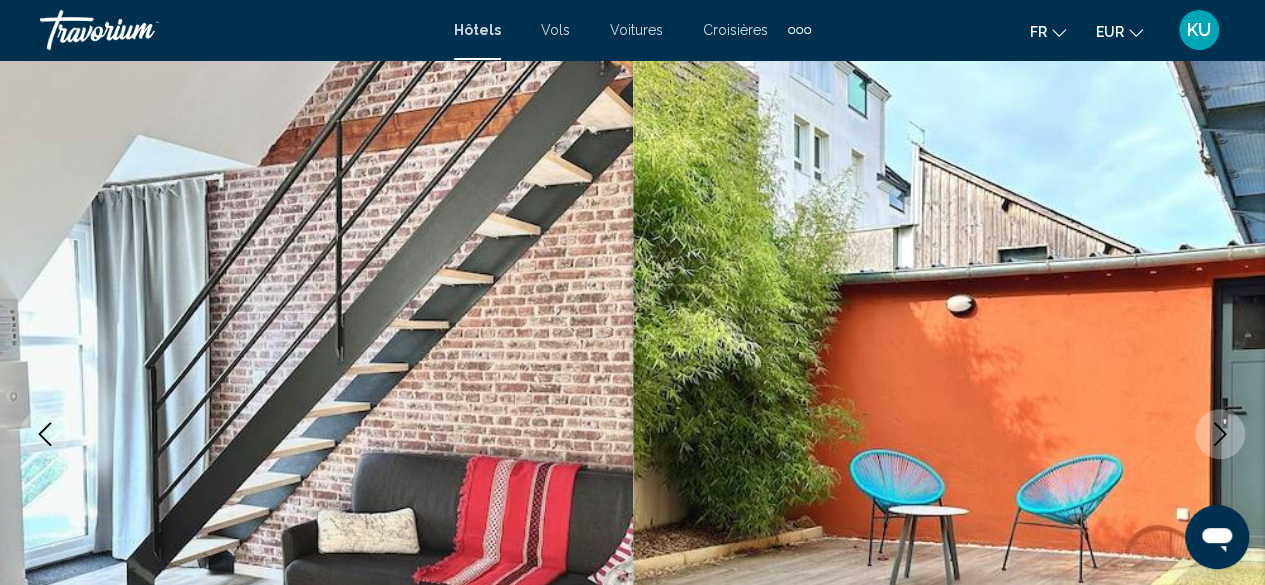 scroll, scrollTop: 94, scrollLeft: 0, axis: vertical 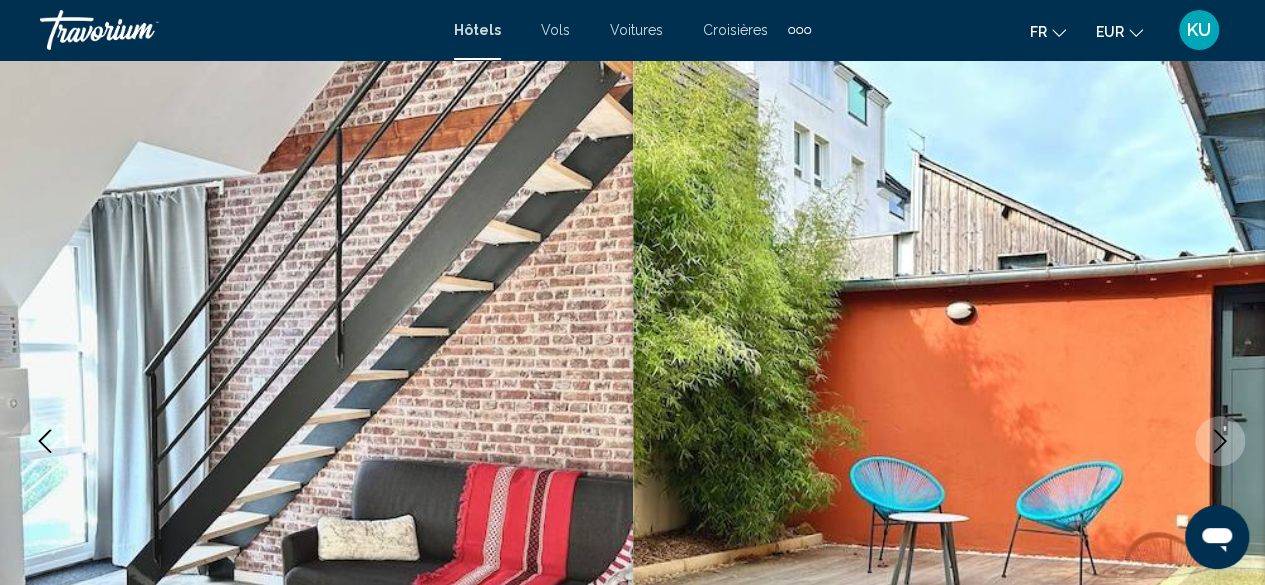 click 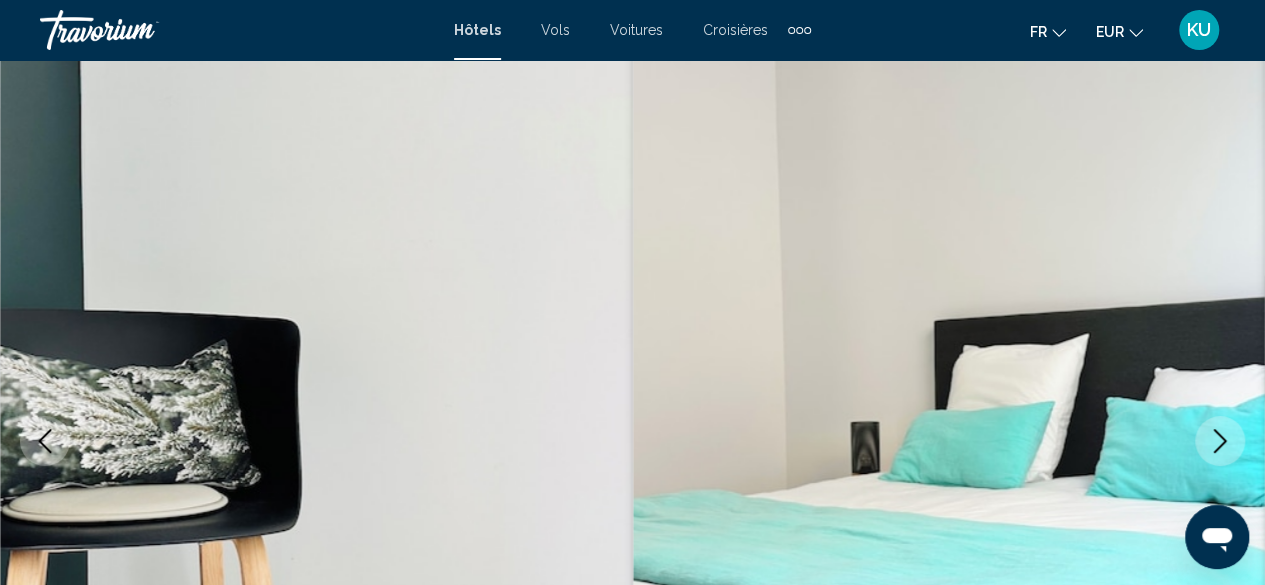 click 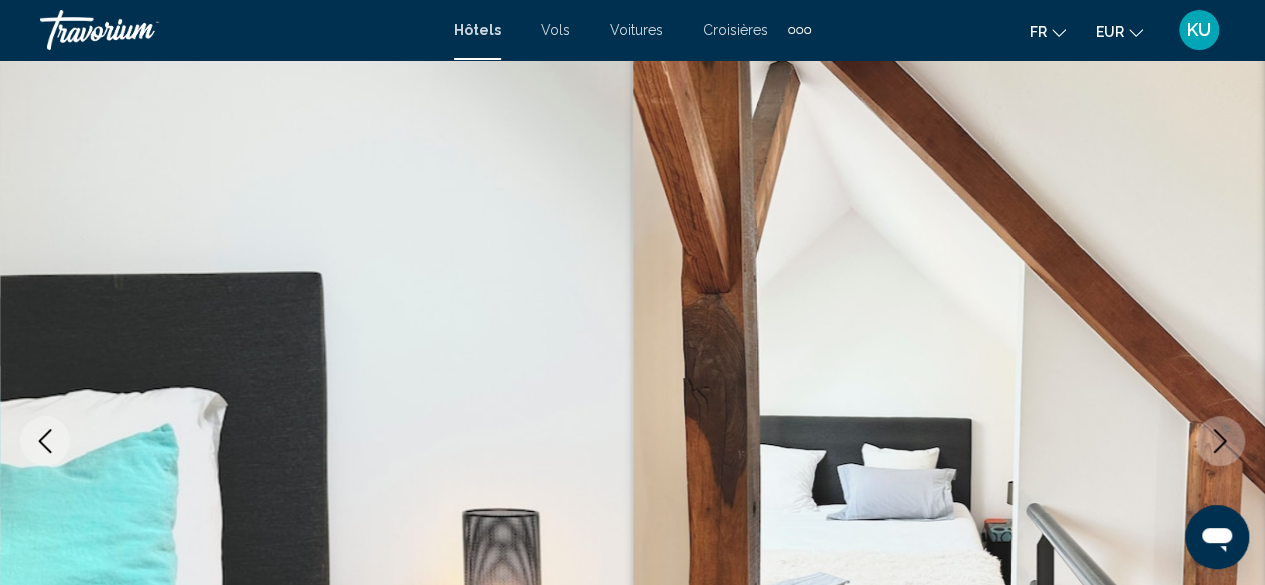 click 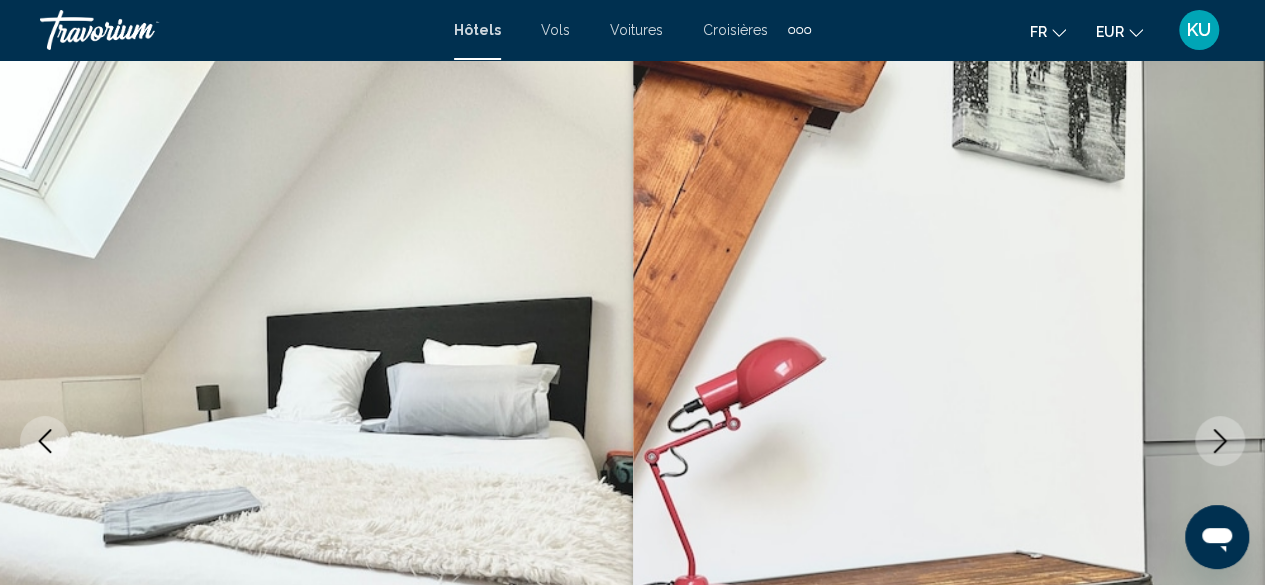 click 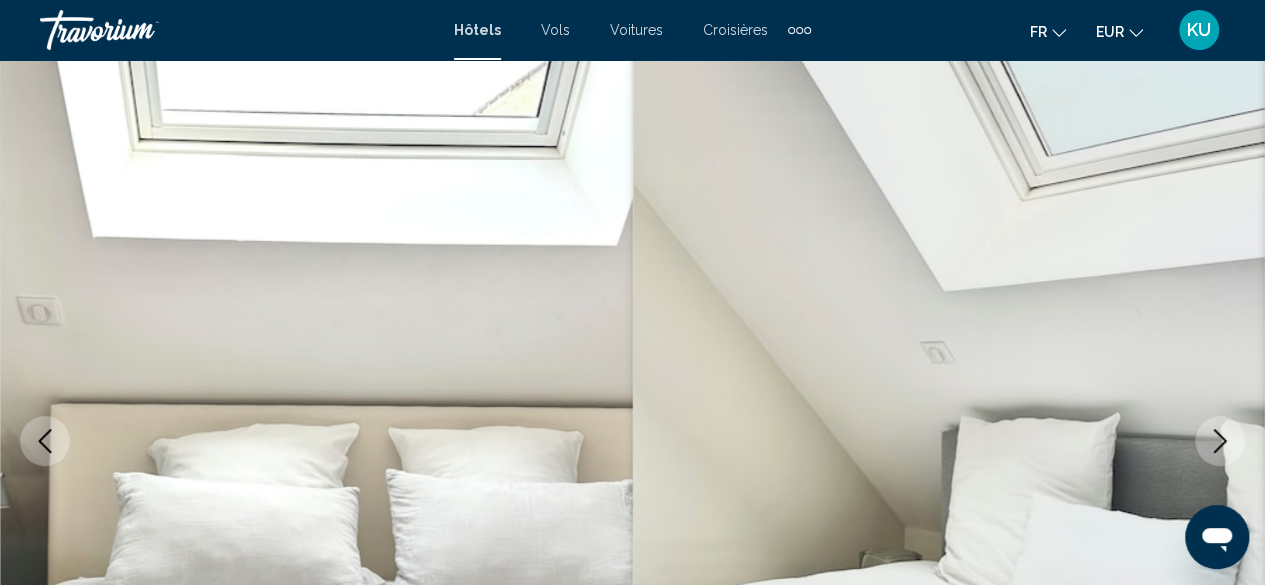 click 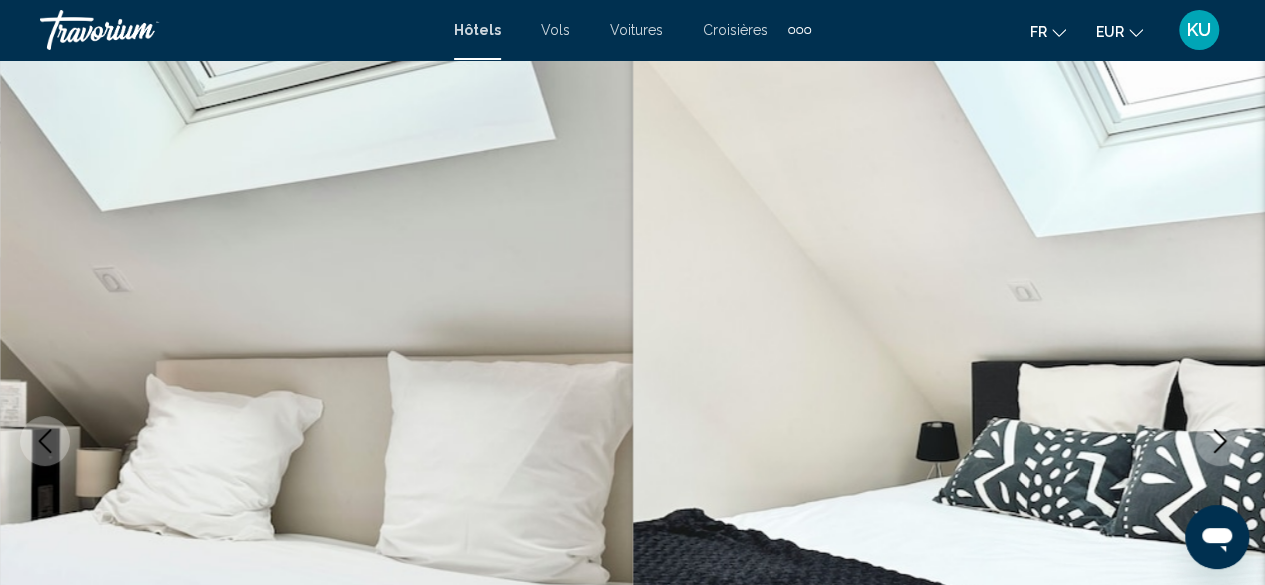 click 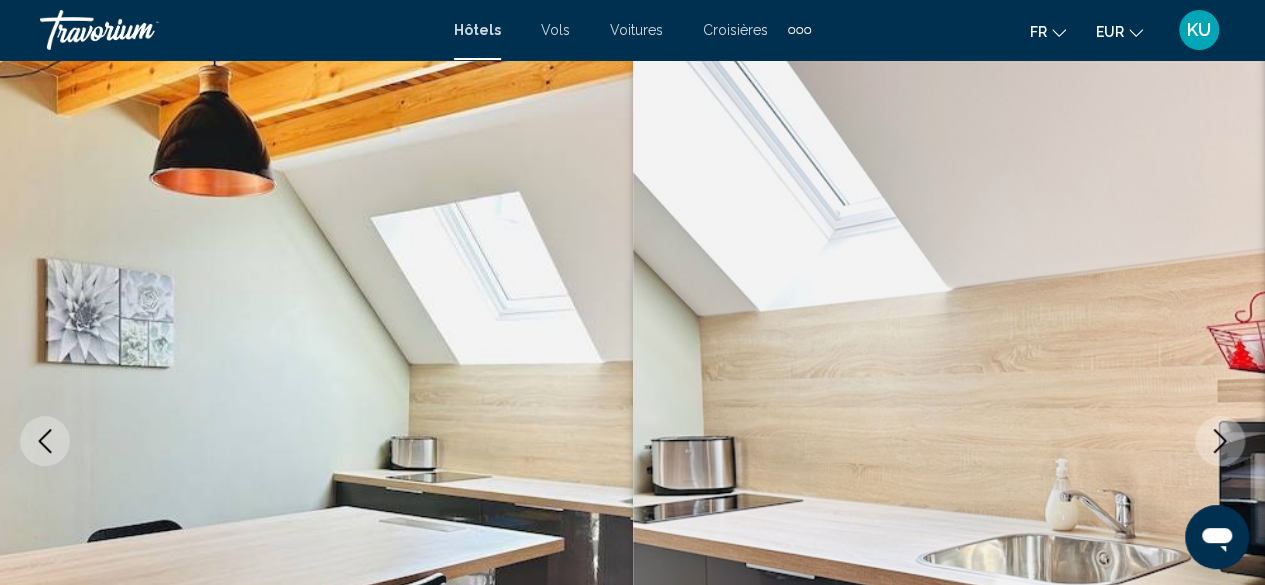 click 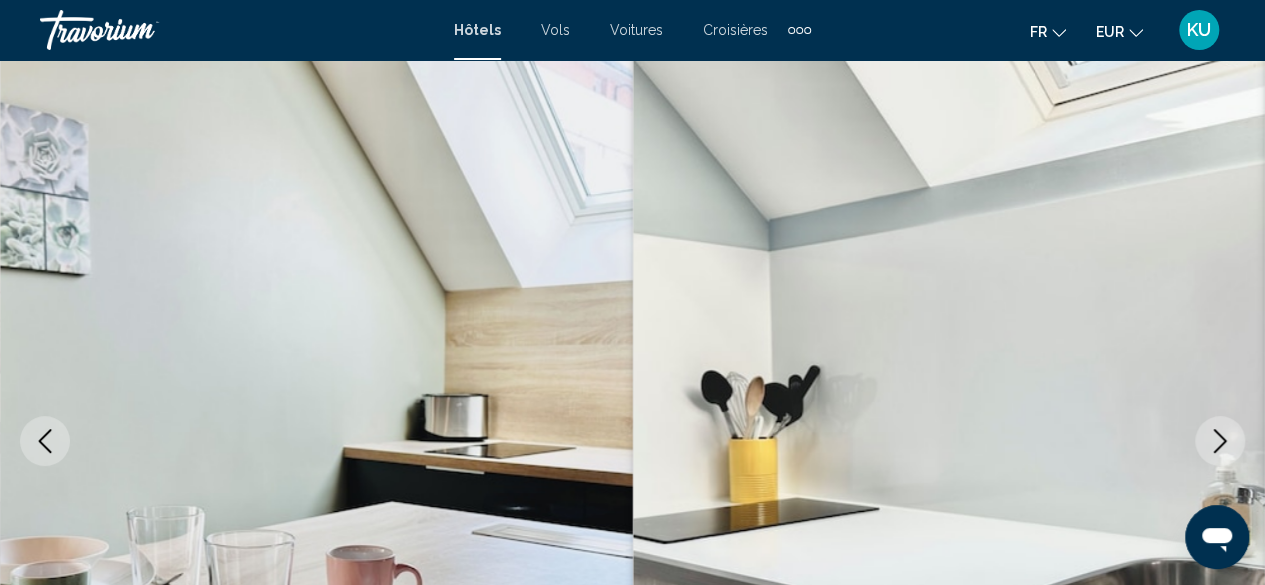 click 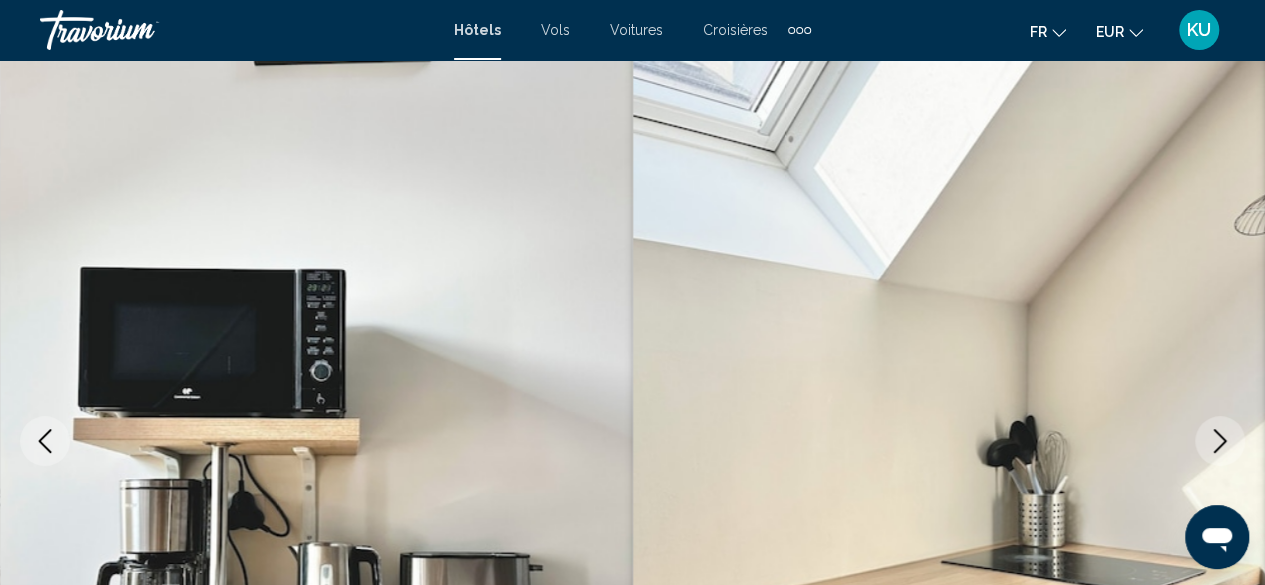click 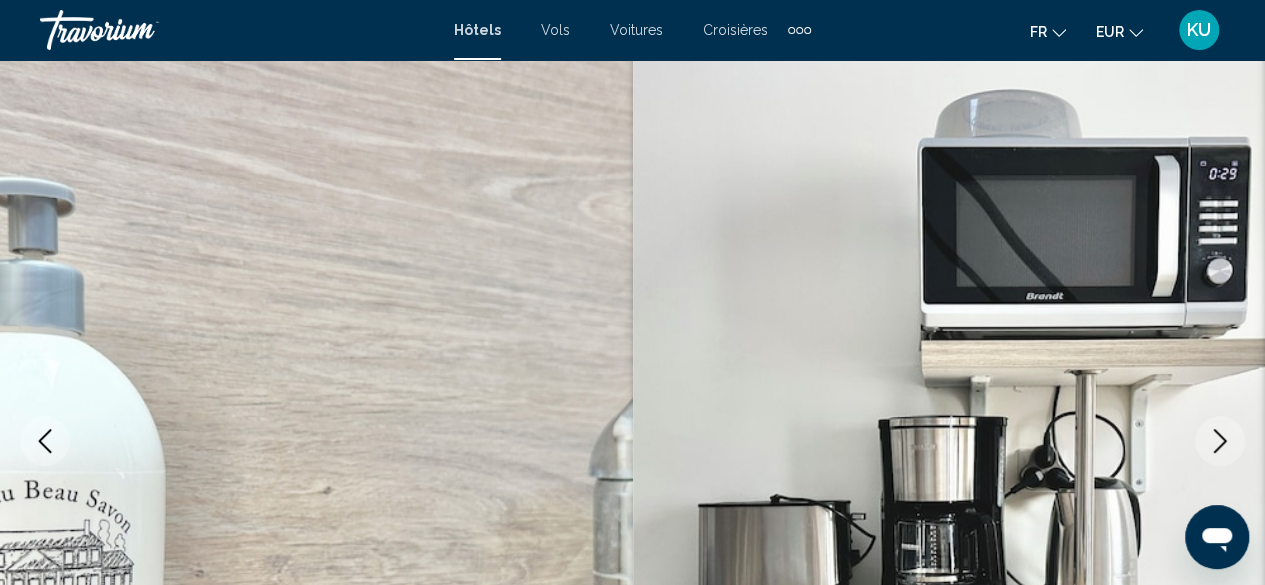 click 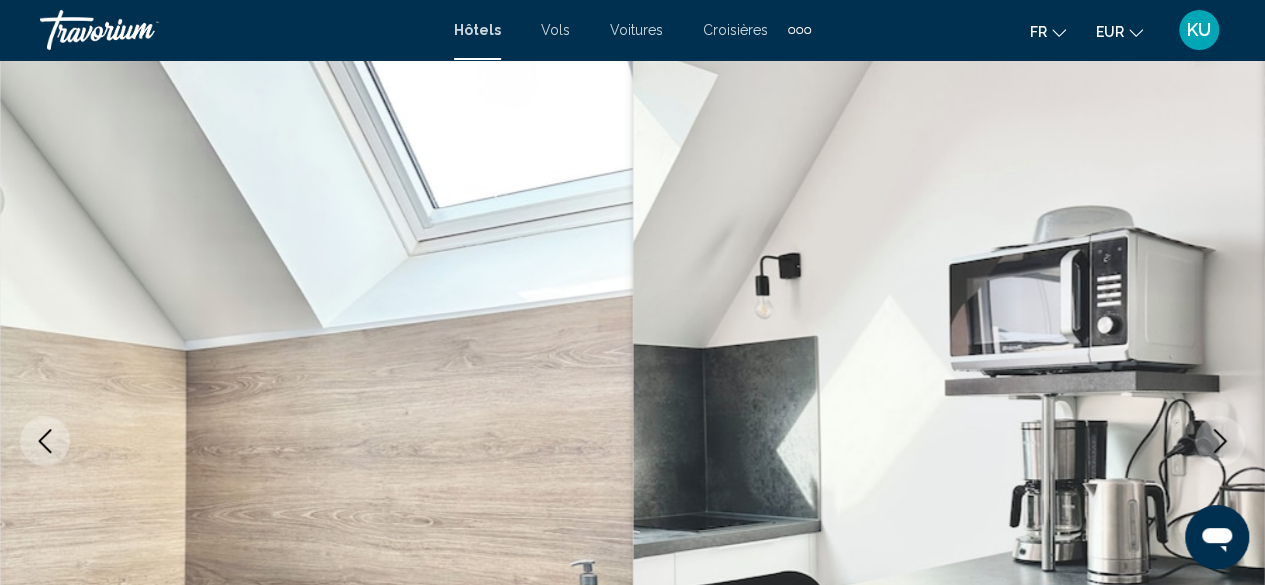 click 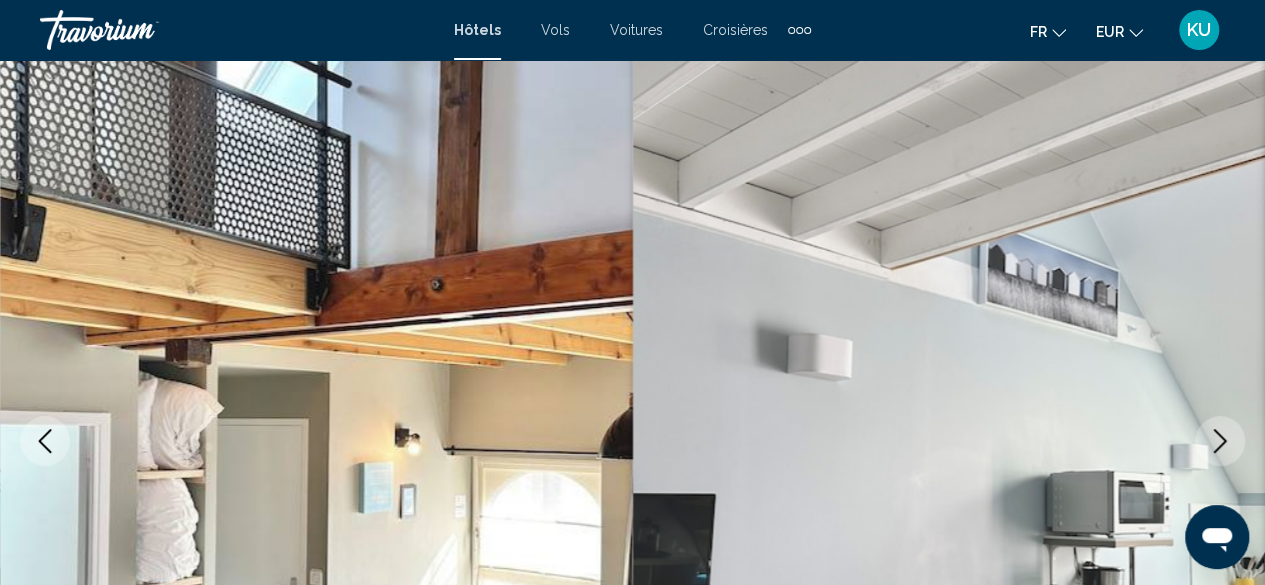 click 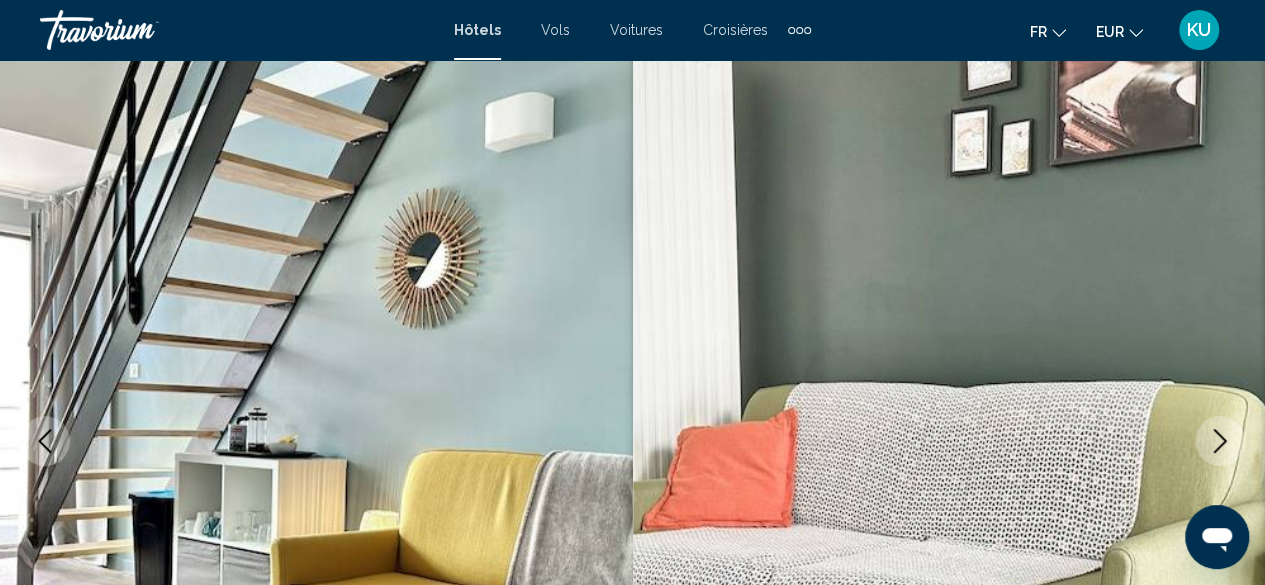 click 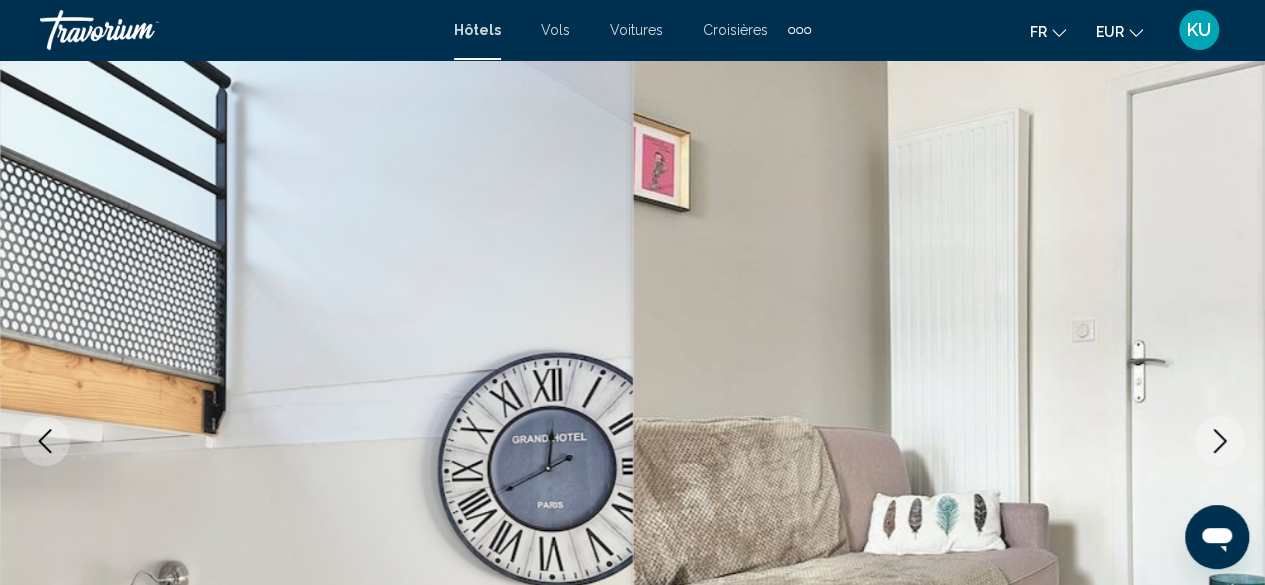click 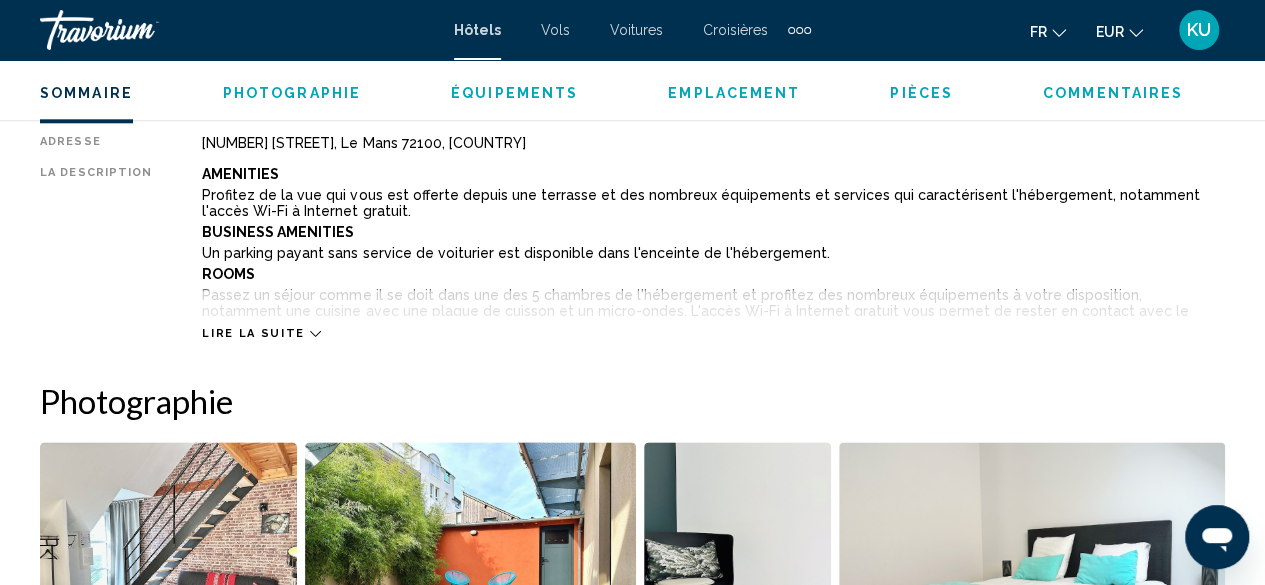 scroll, scrollTop: 1069, scrollLeft: 0, axis: vertical 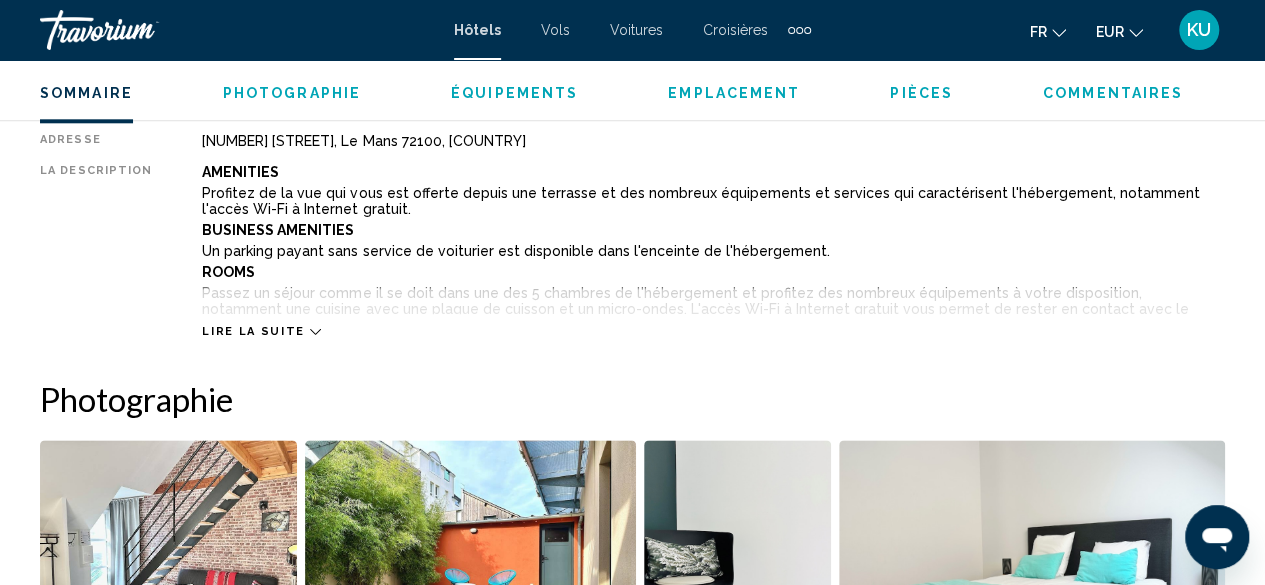 click 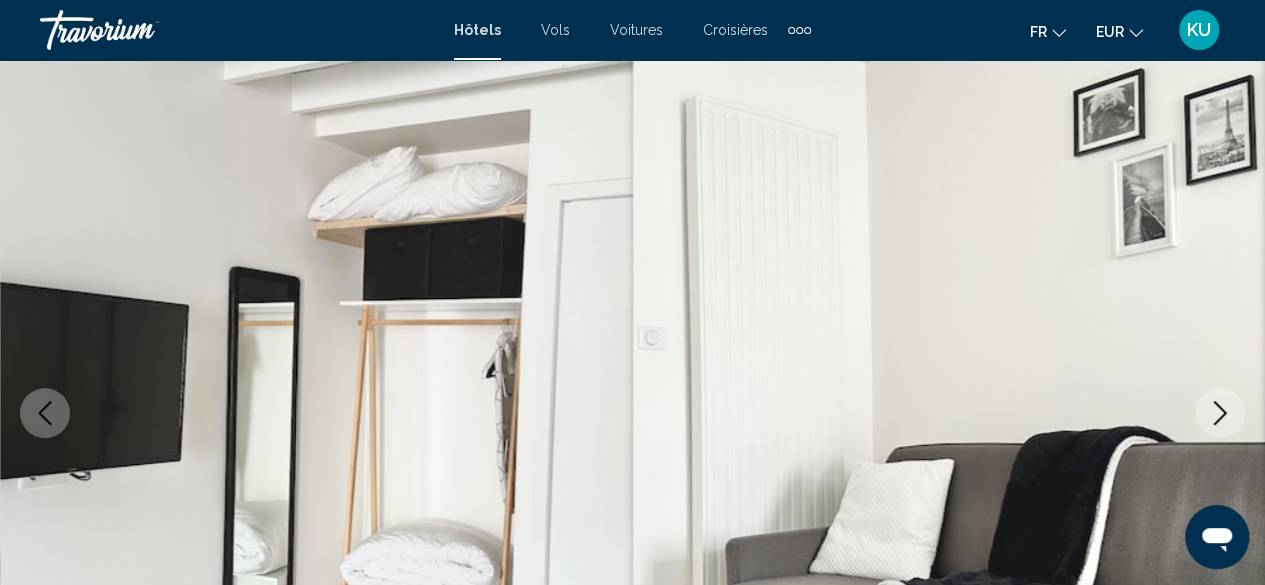 scroll, scrollTop: 0, scrollLeft: 0, axis: both 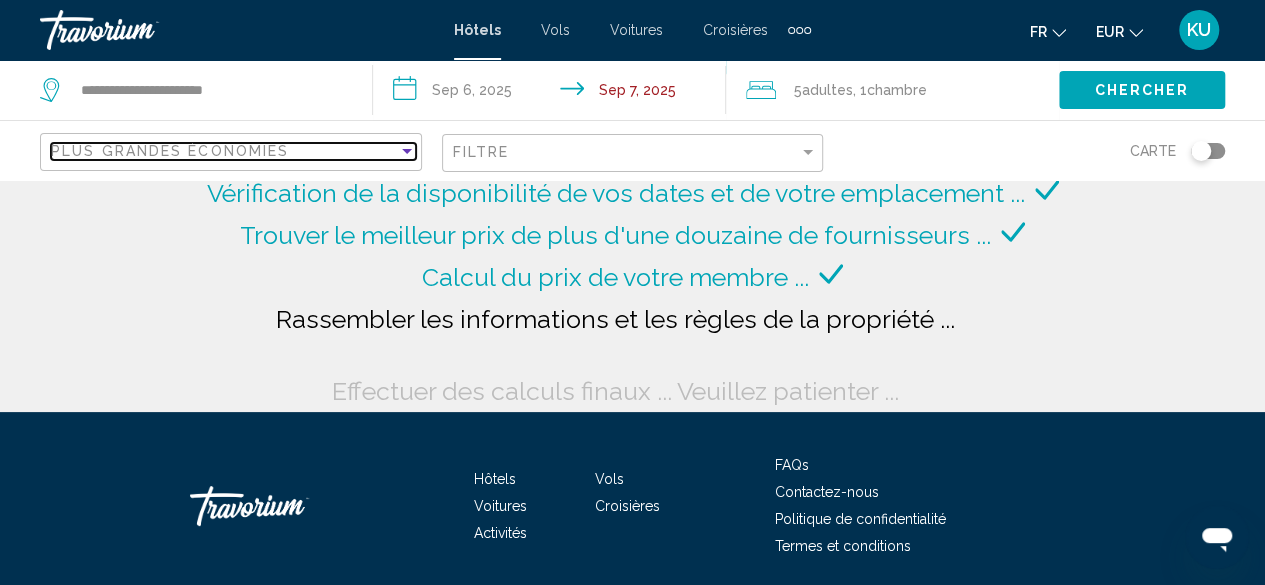 click at bounding box center [407, 151] 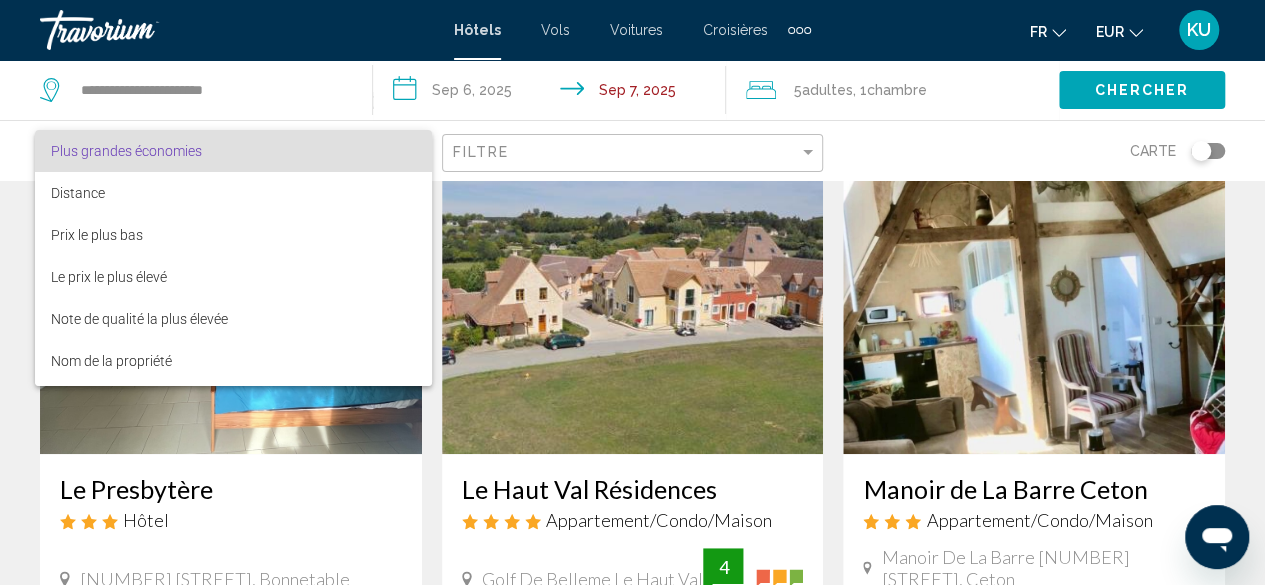 scroll, scrollTop: 124, scrollLeft: 0, axis: vertical 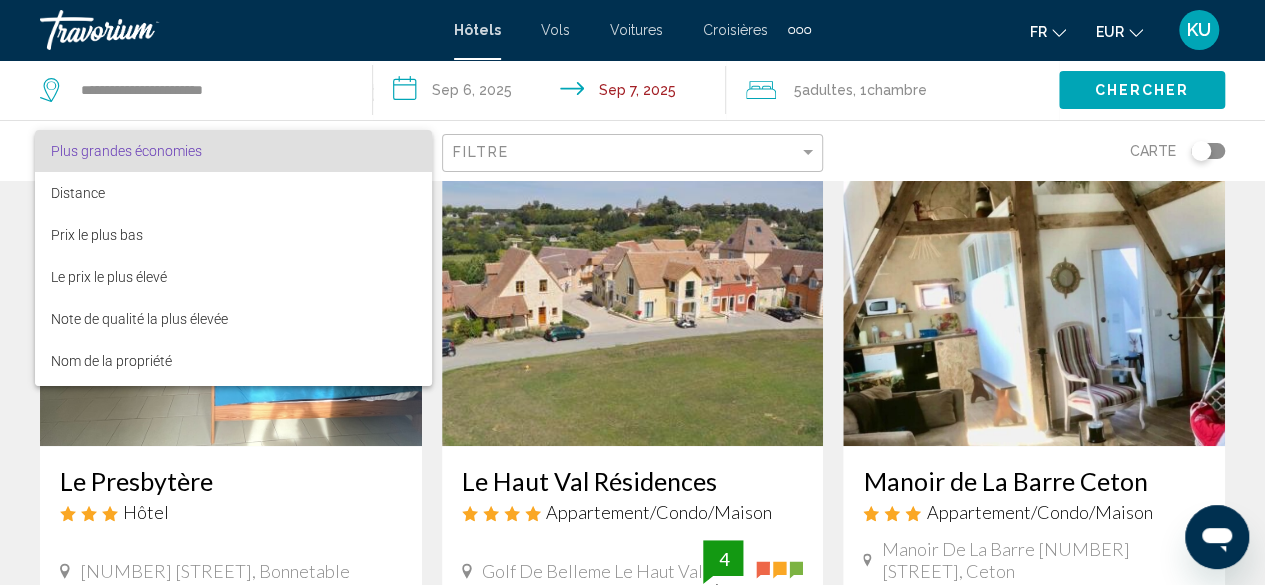 click at bounding box center [632, 292] 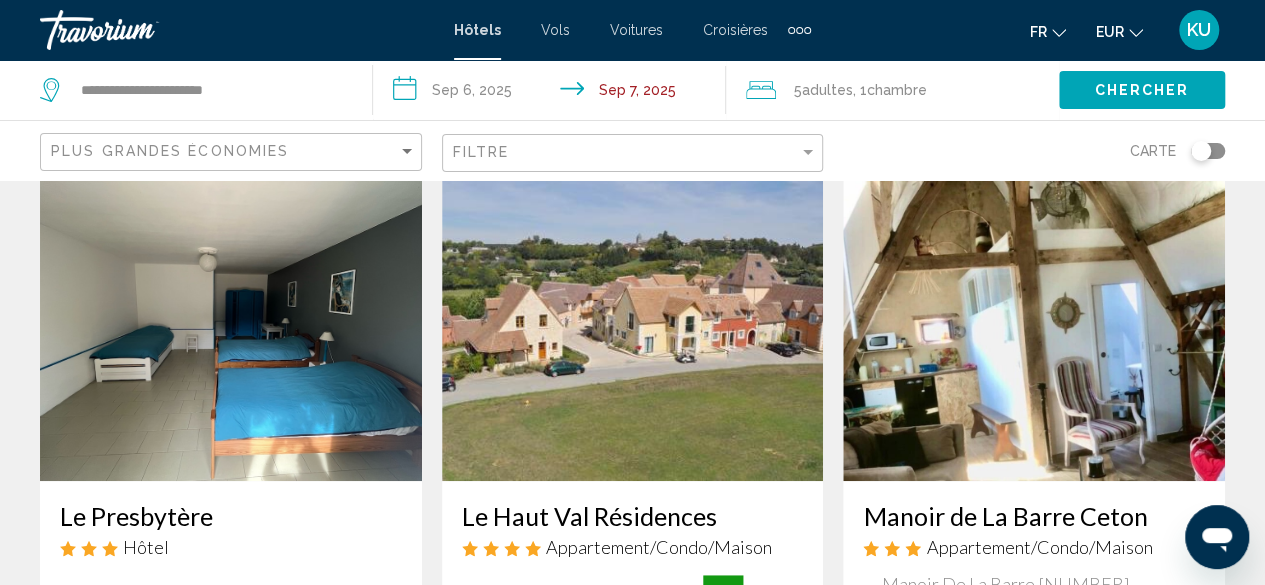 scroll, scrollTop: 83, scrollLeft: 0, axis: vertical 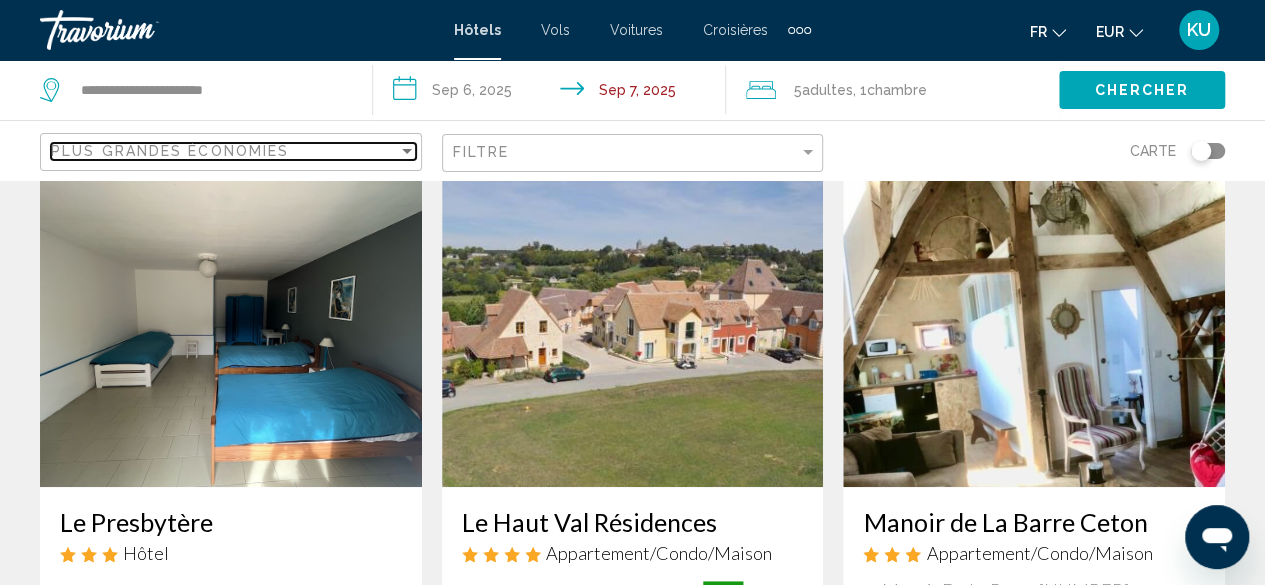 click at bounding box center (407, 151) 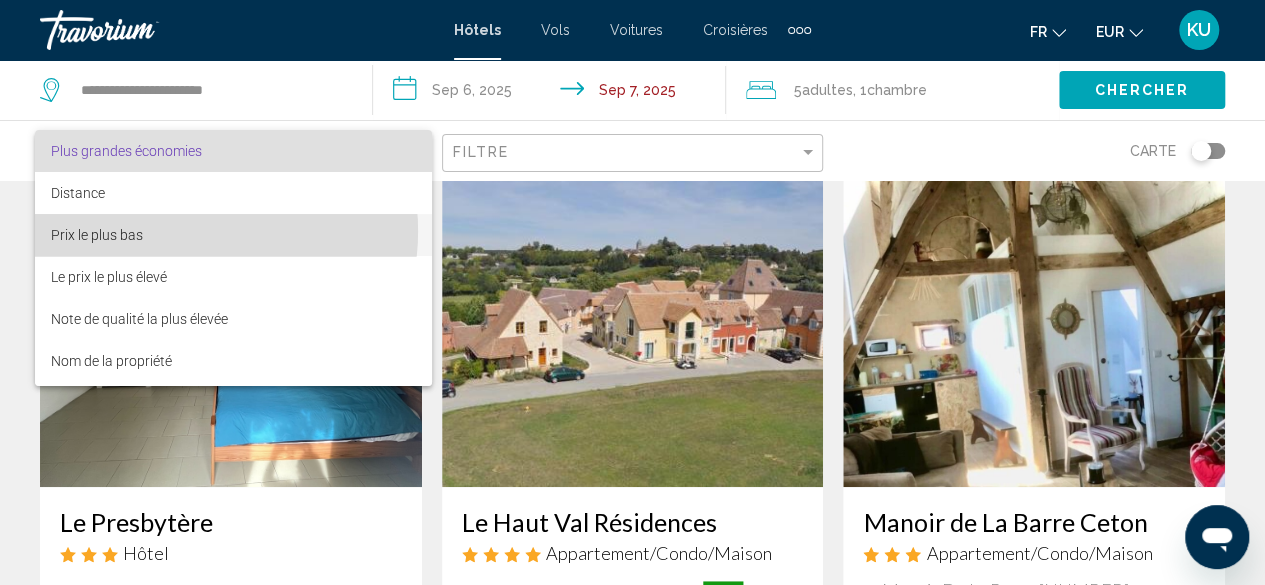 click on "Prix le plus bas" at bounding box center (233, 235) 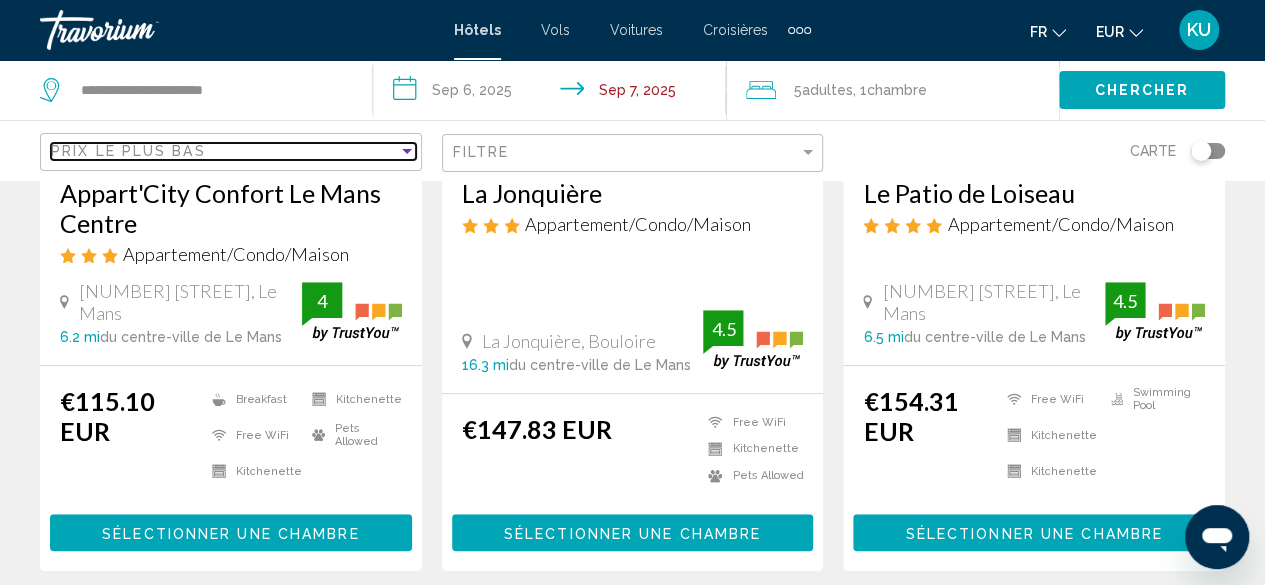 scroll, scrollTop: 411, scrollLeft: 0, axis: vertical 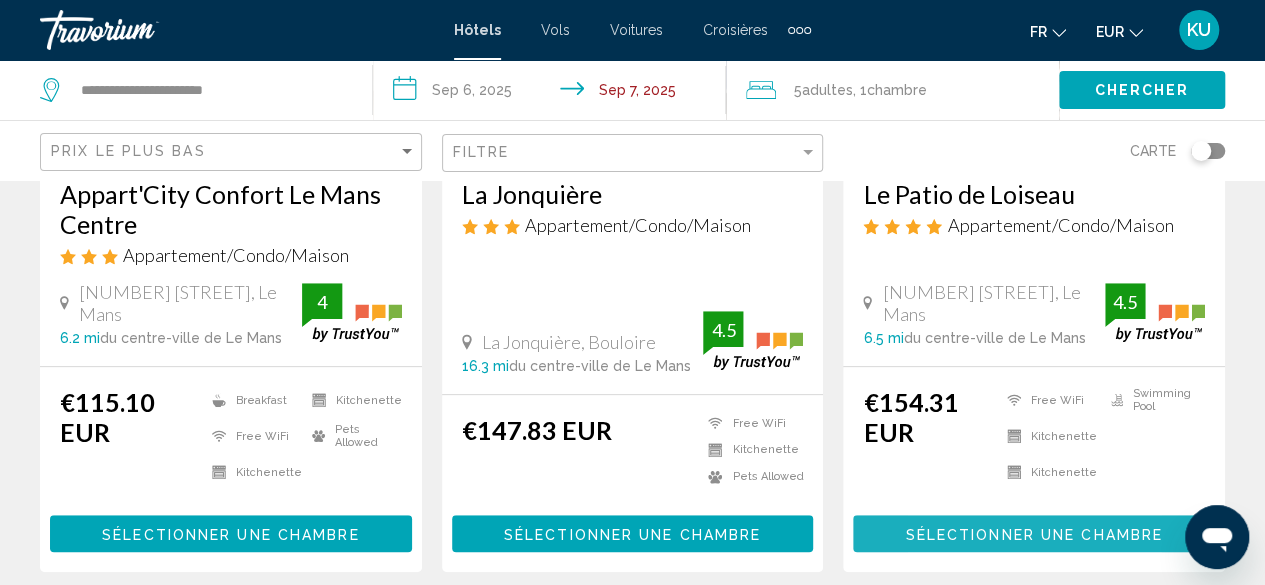 click on "Sélectionner une chambre" at bounding box center (1033, 534) 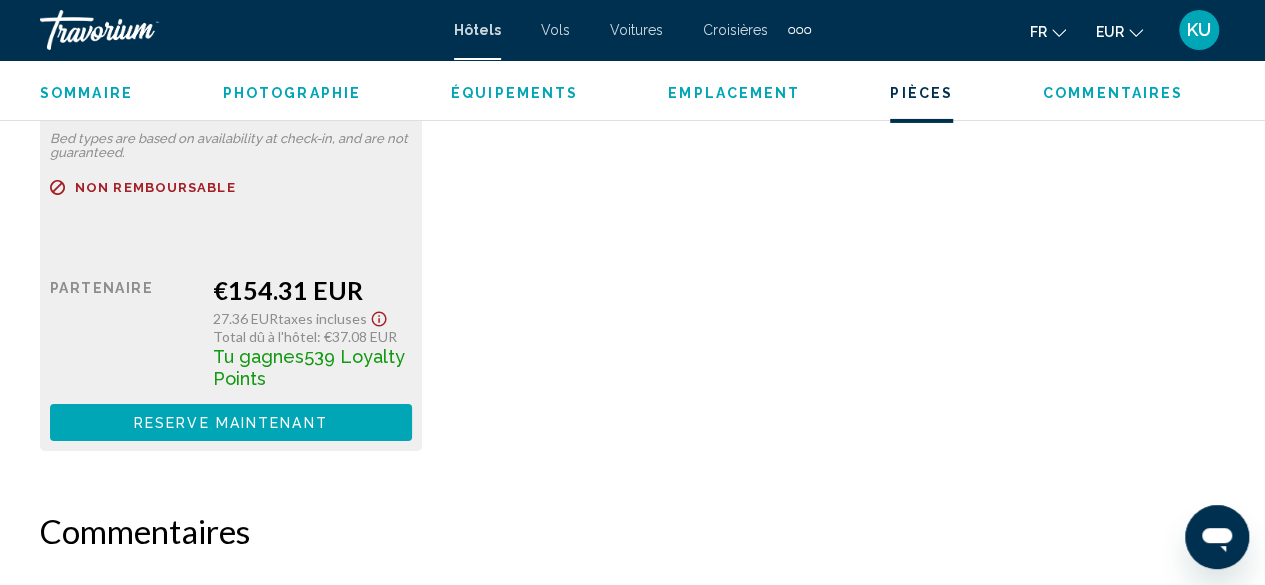 scroll, scrollTop: 3404, scrollLeft: 0, axis: vertical 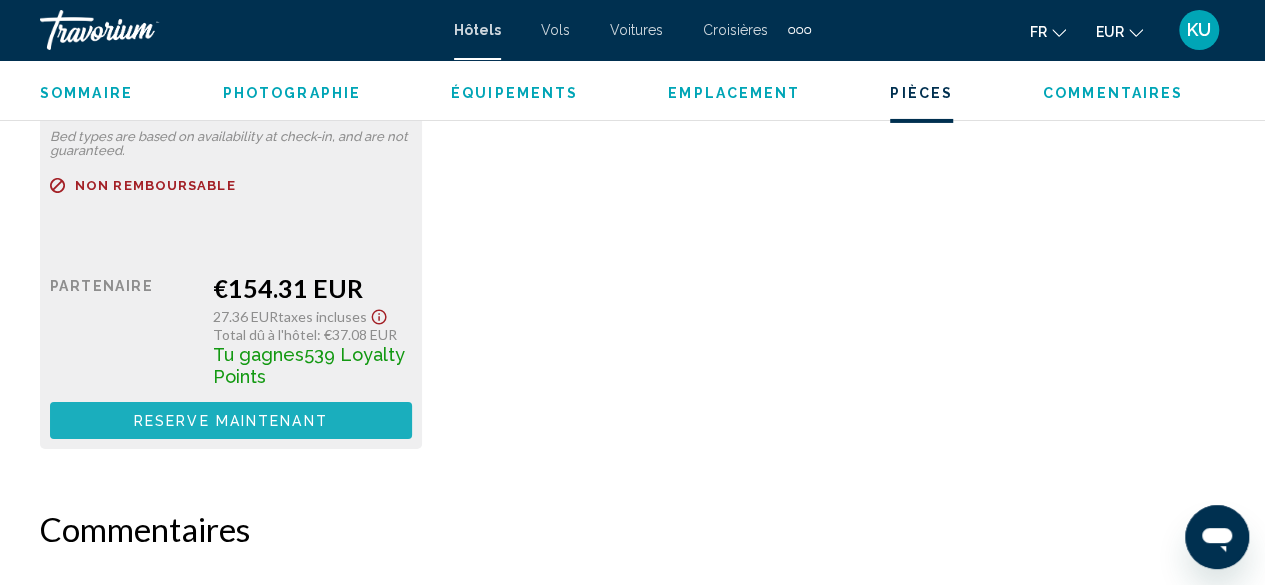 click on "Reserve maintenant" at bounding box center (231, 421) 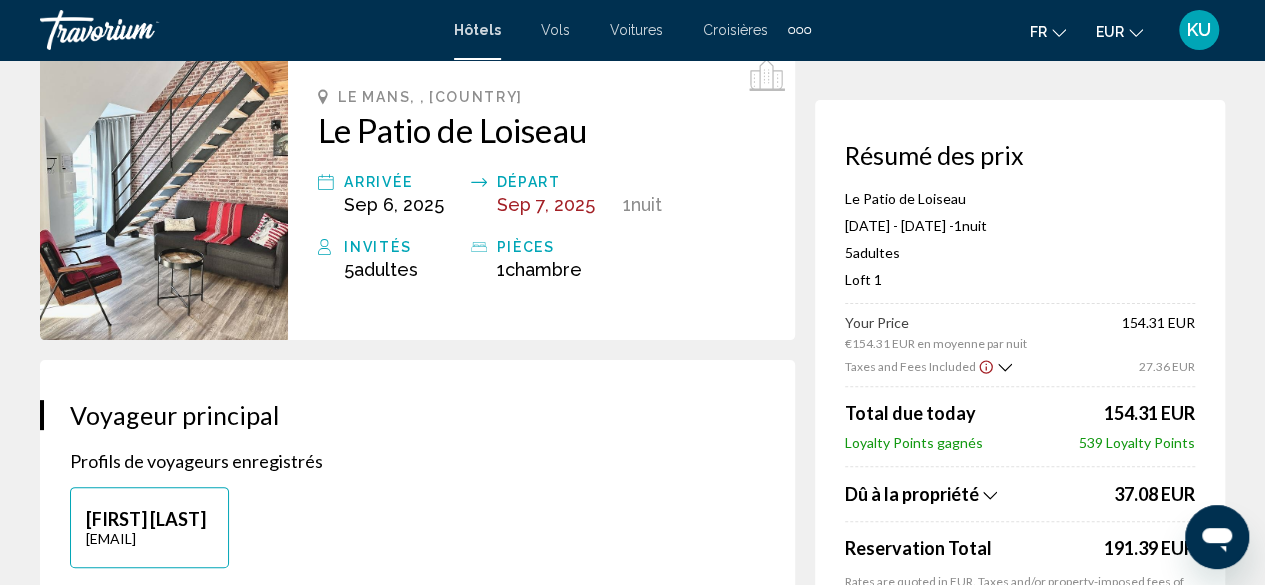 scroll, scrollTop: 110, scrollLeft: 0, axis: vertical 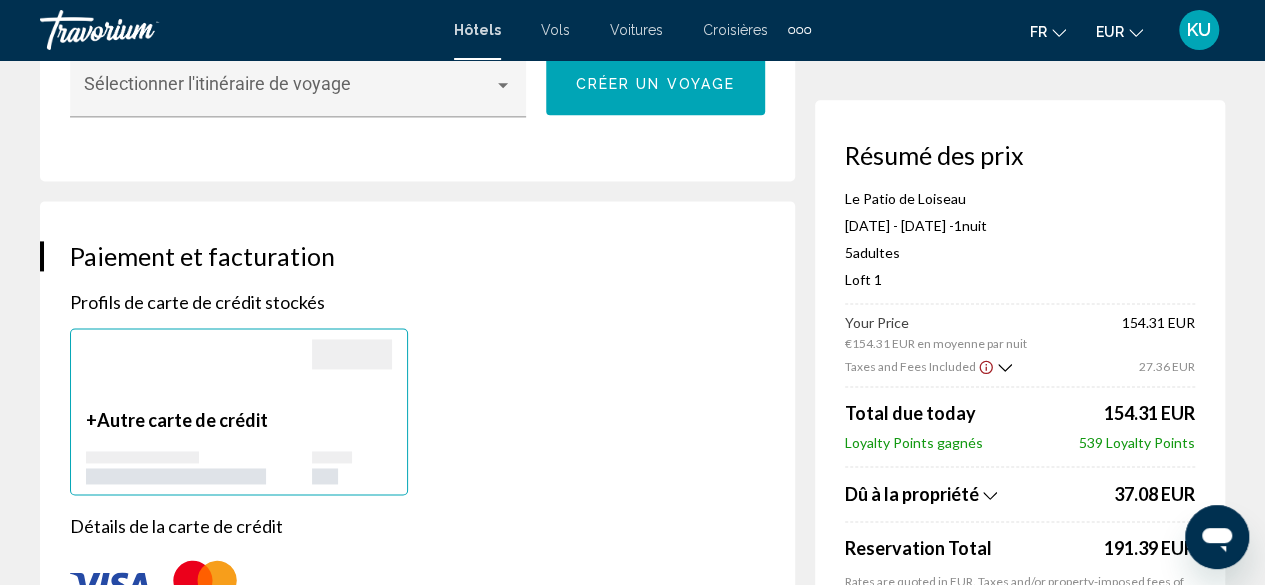 click on "Autre carte de crédit" at bounding box center (182, 420) 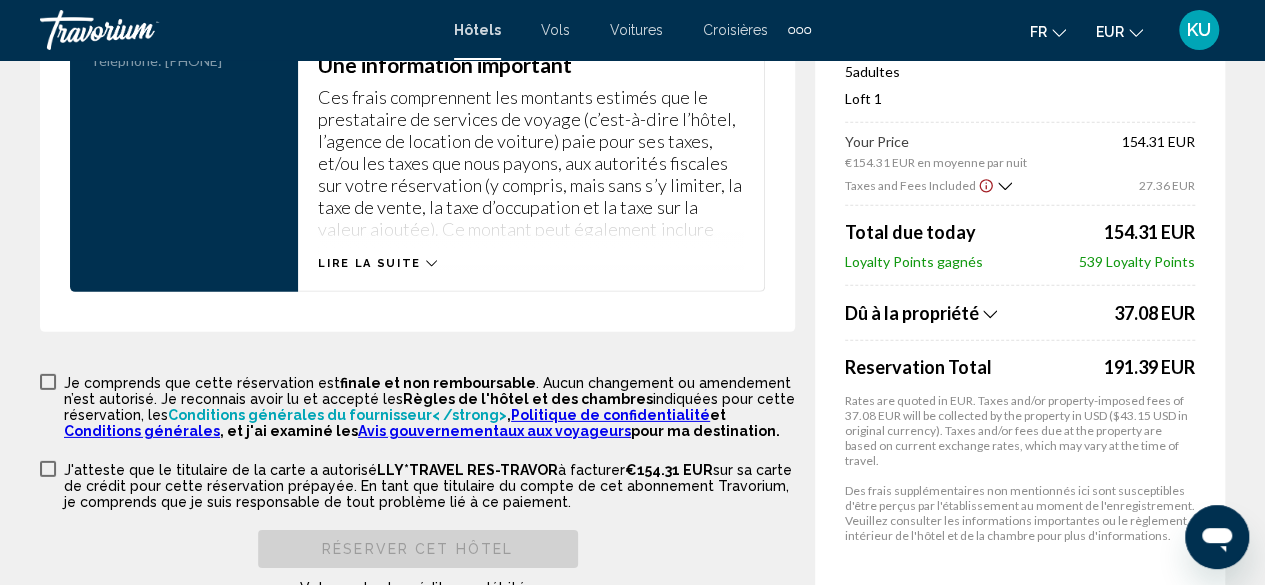 scroll, scrollTop: 2913, scrollLeft: 0, axis: vertical 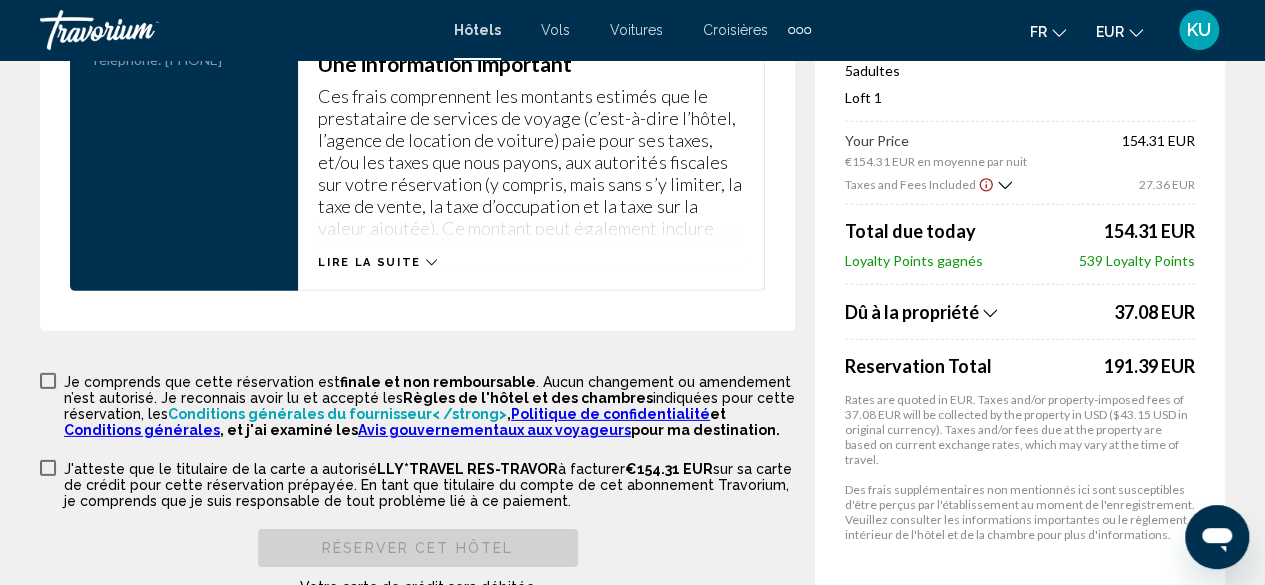 click 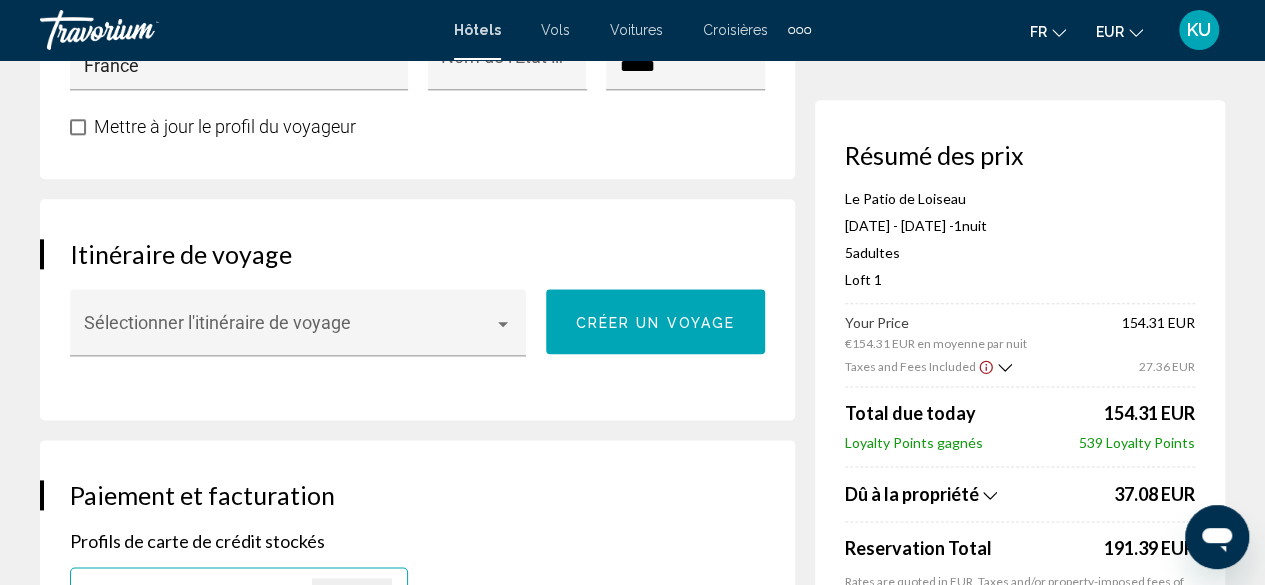 scroll, scrollTop: 1066, scrollLeft: 0, axis: vertical 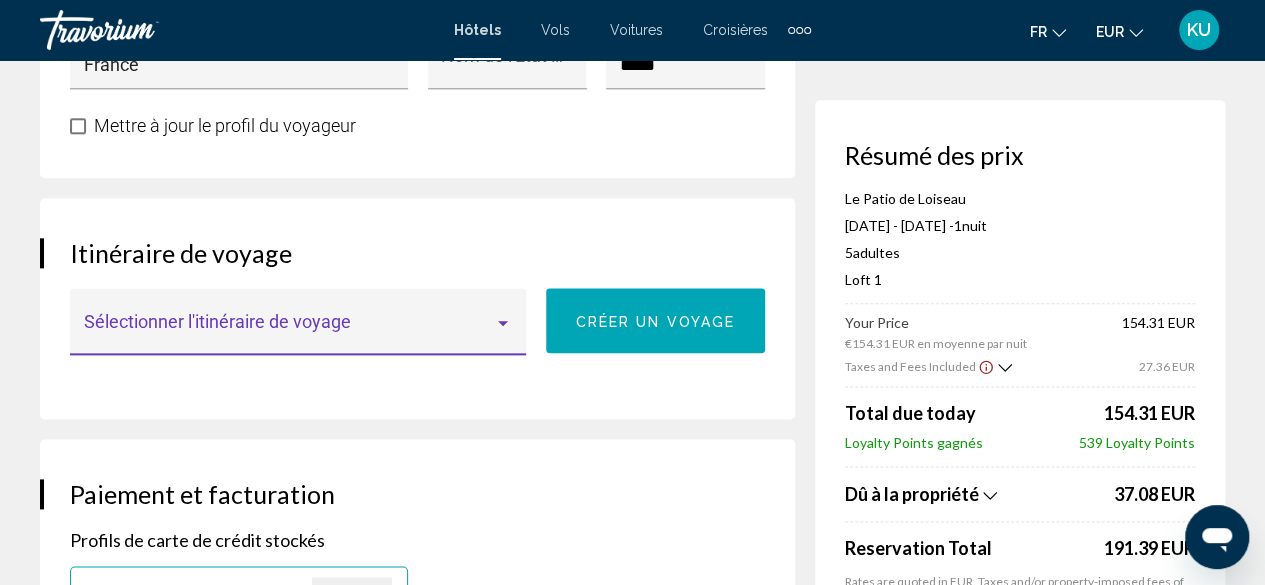 click at bounding box center (503, 323) 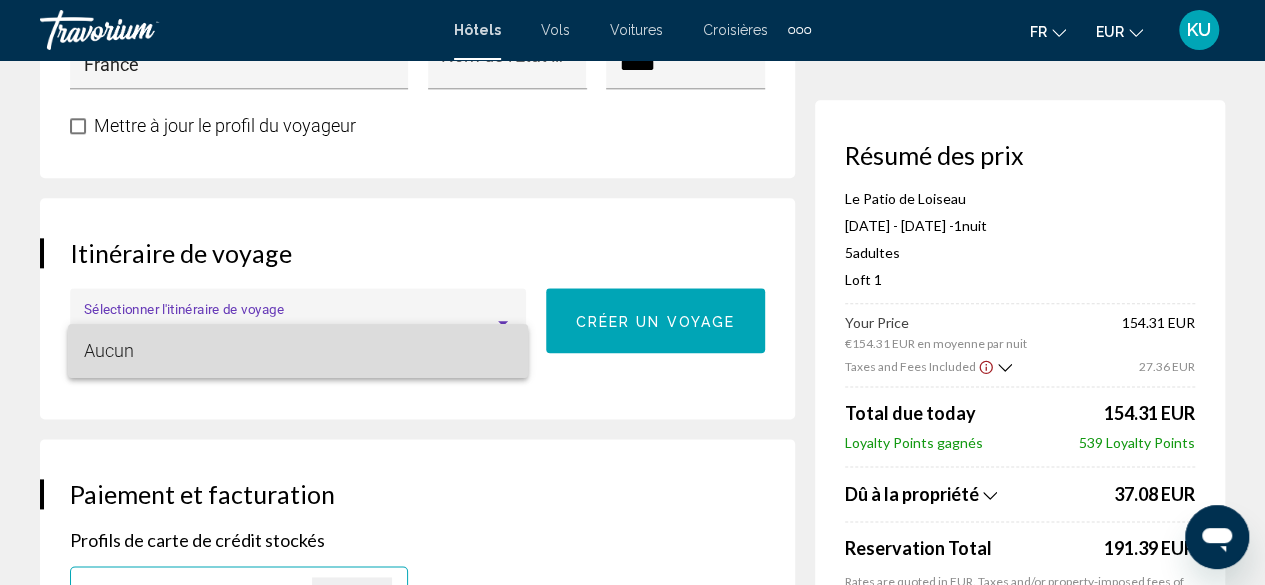 click on "Aucun" at bounding box center [298, 351] 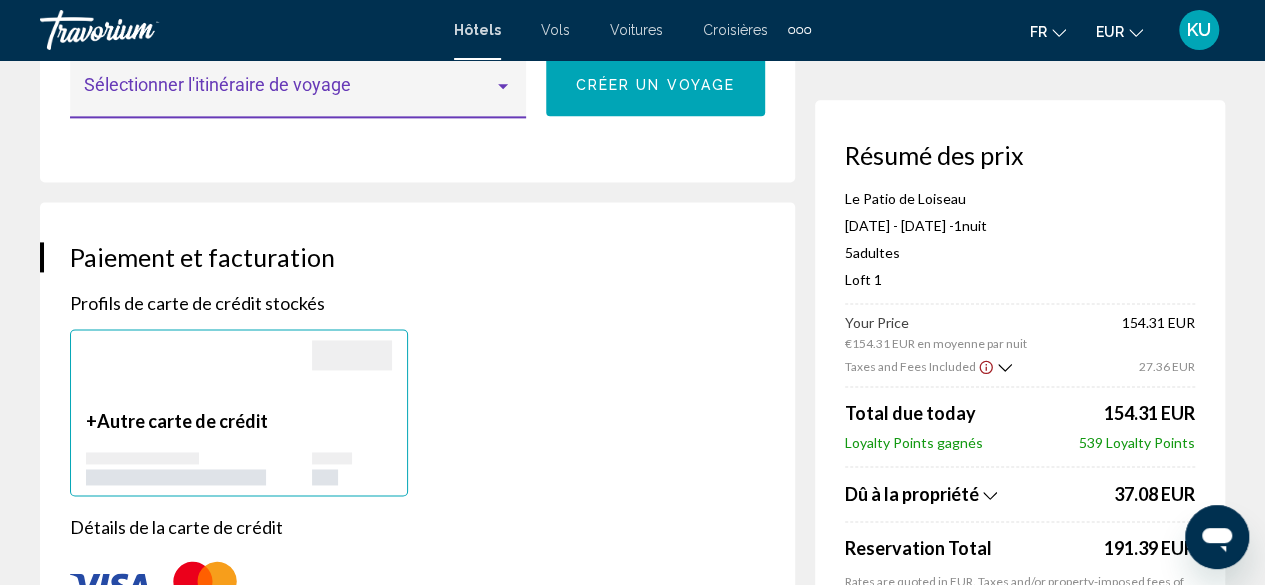 scroll, scrollTop: 1177, scrollLeft: 0, axis: vertical 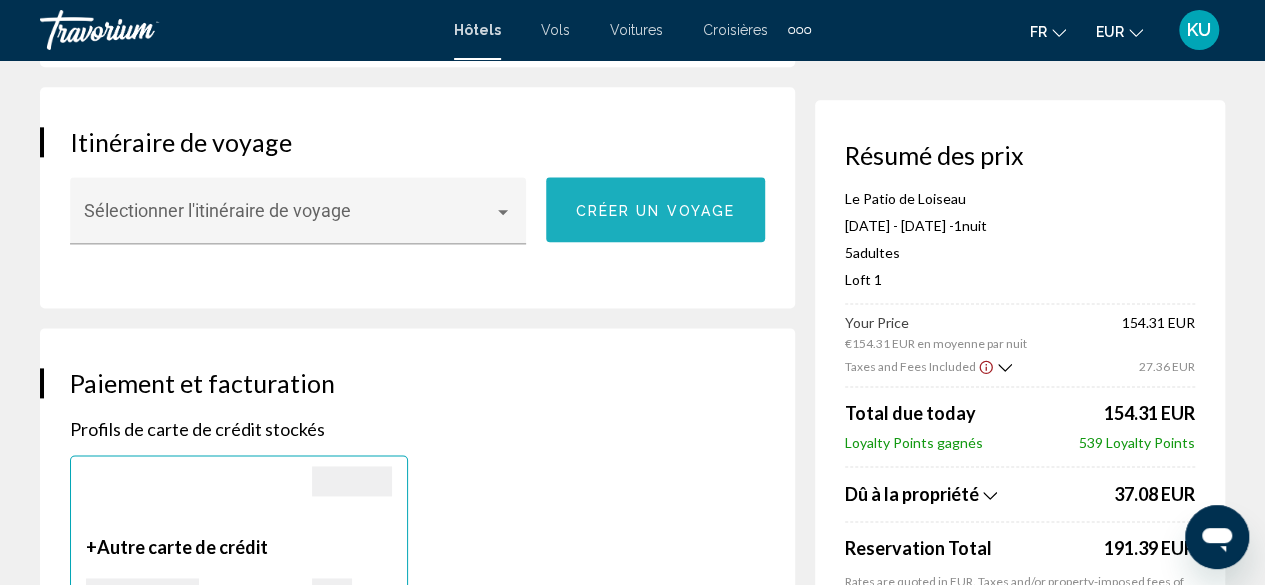 click on "Créer un voyage" at bounding box center (656, 209) 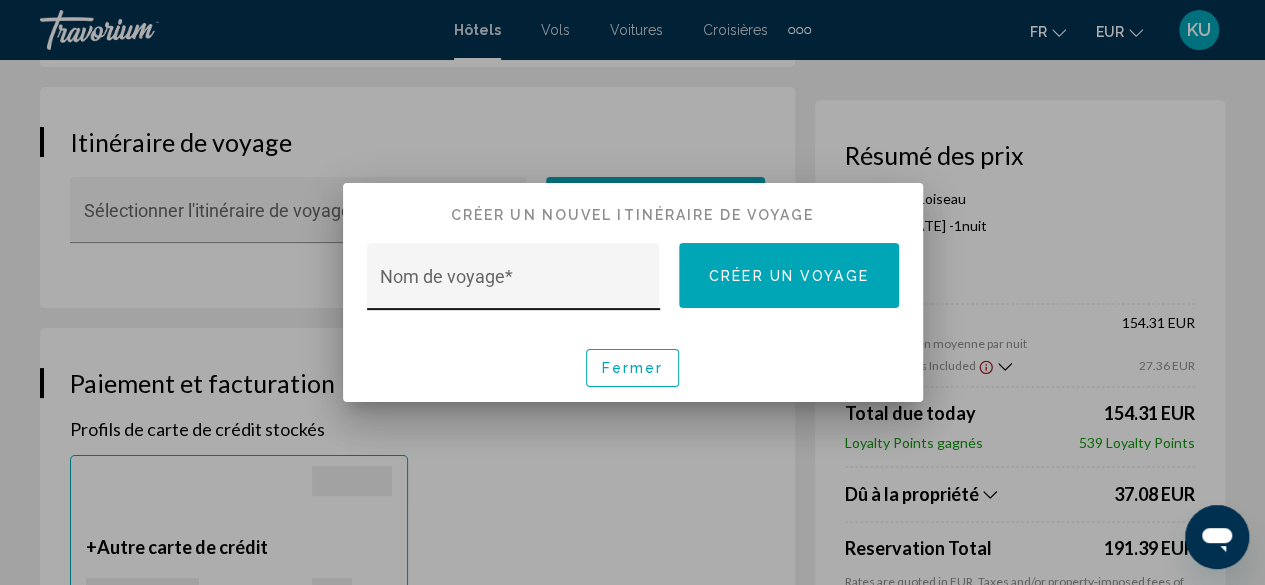 click on "Nom de voyage  *" at bounding box center (513, 286) 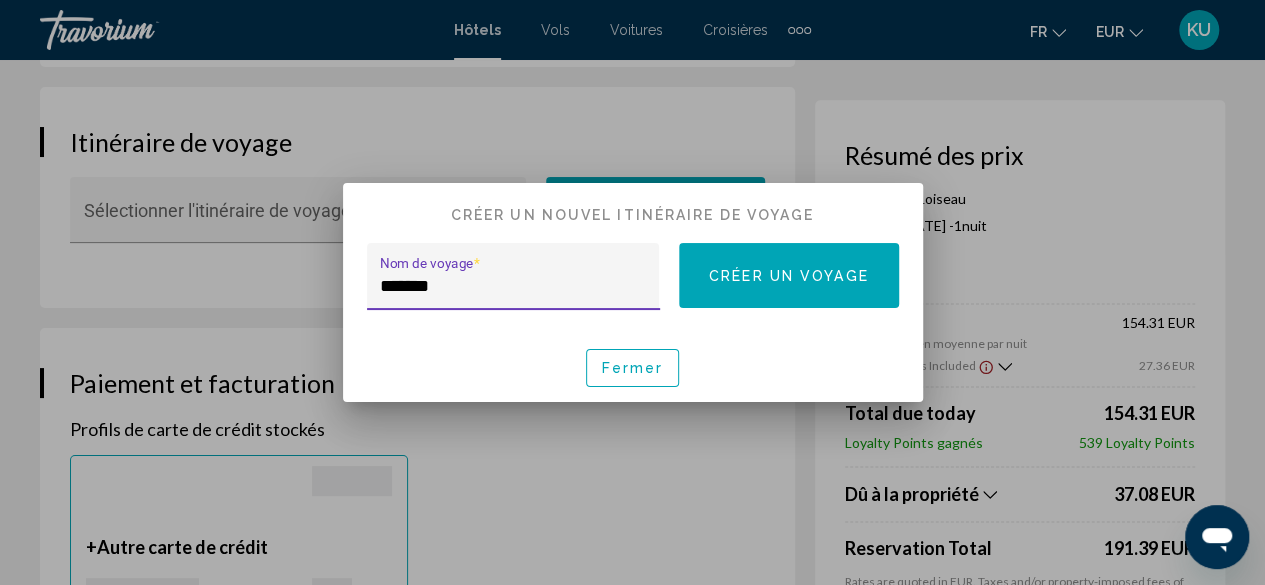 type on "*******" 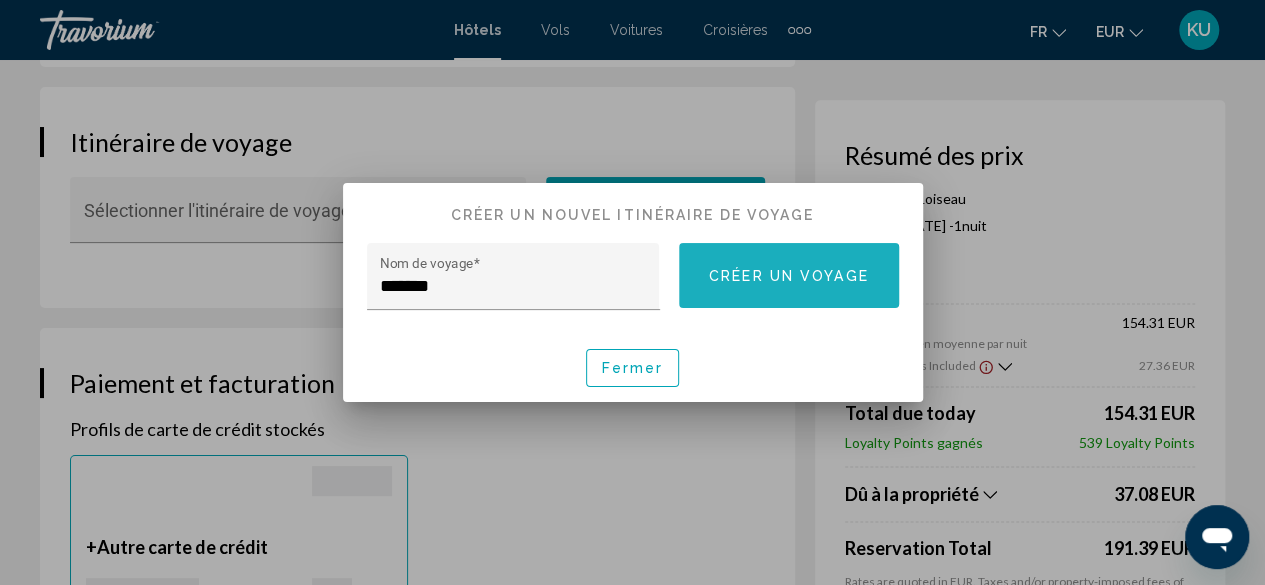 click on "Créer un voyage" at bounding box center (789, 276) 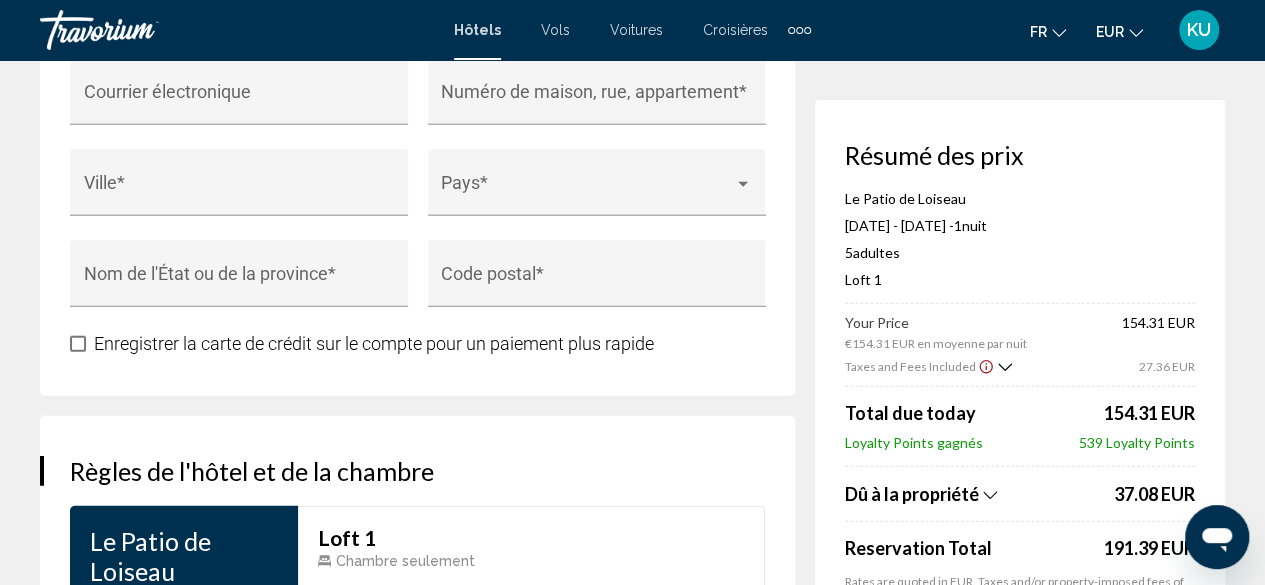 scroll, scrollTop: 2285, scrollLeft: 0, axis: vertical 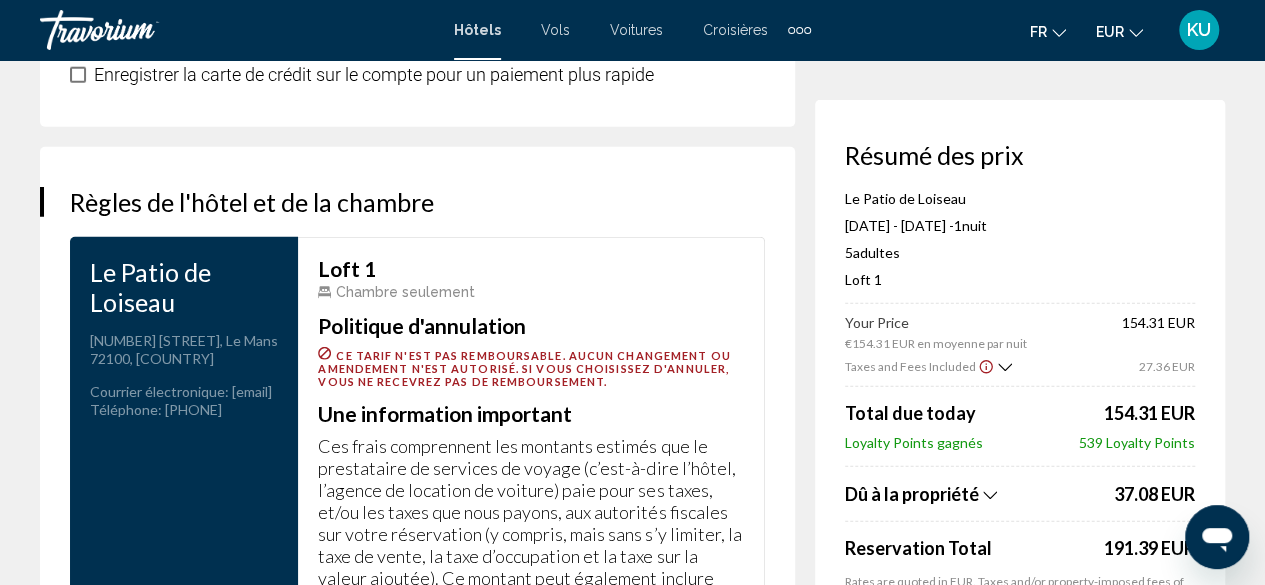 drag, startPoint x: 89, startPoint y: 421, endPoint x: 256, endPoint y: 431, distance: 167.29913 